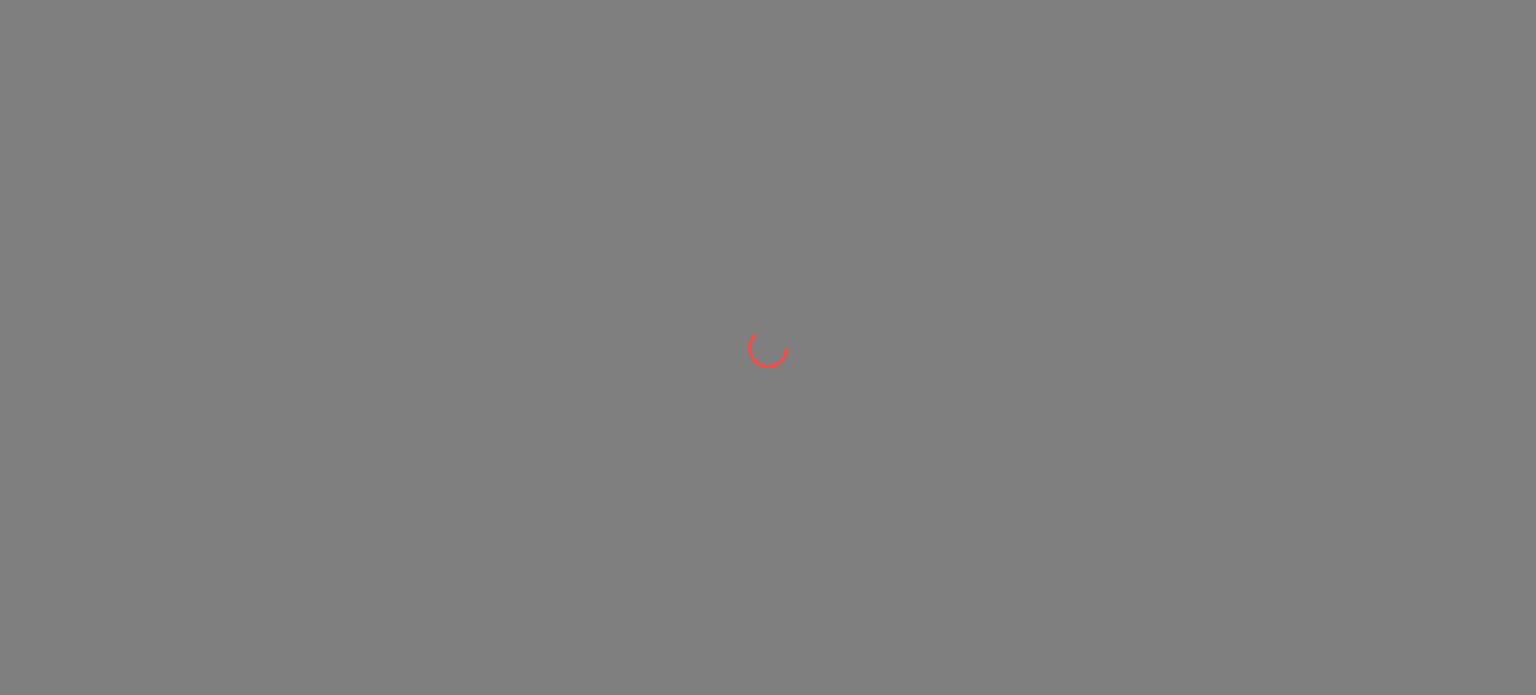 scroll, scrollTop: 0, scrollLeft: 0, axis: both 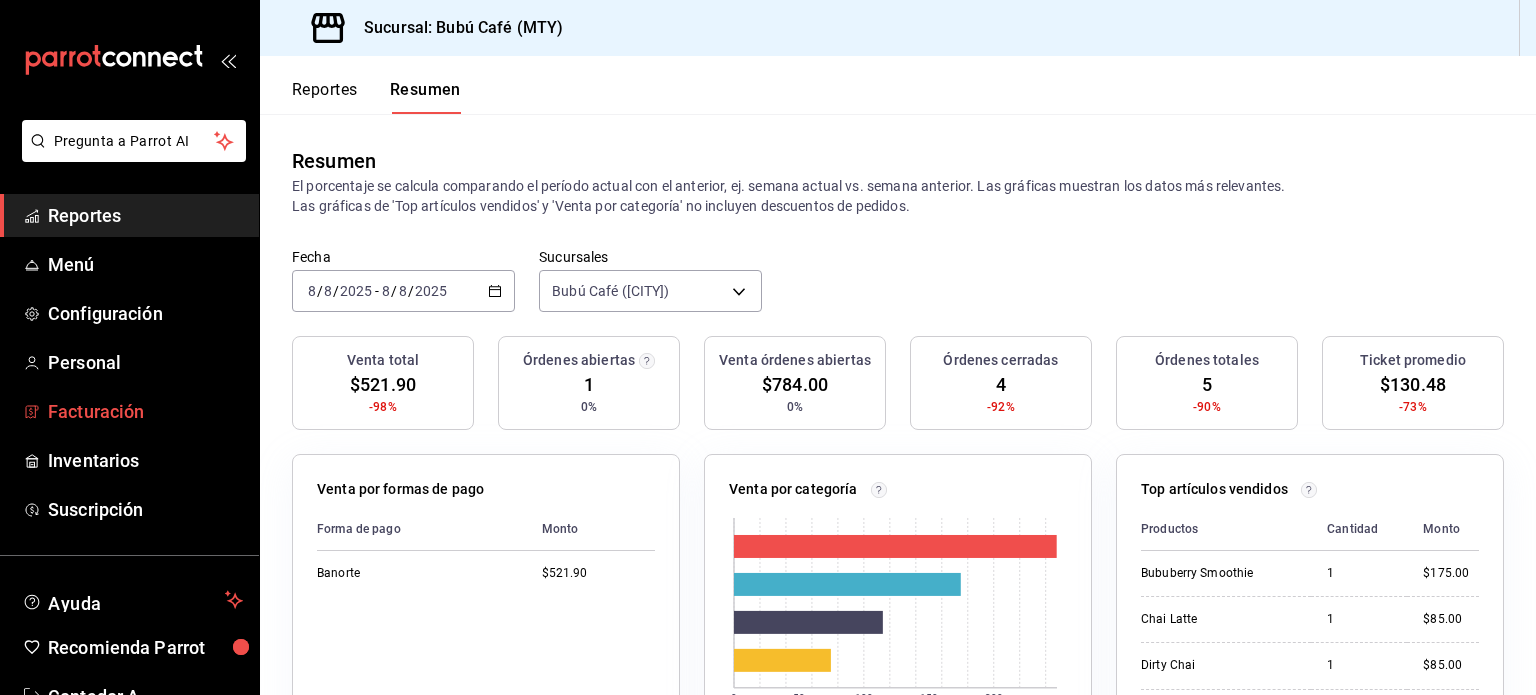 click on "Facturación" at bounding box center (145, 411) 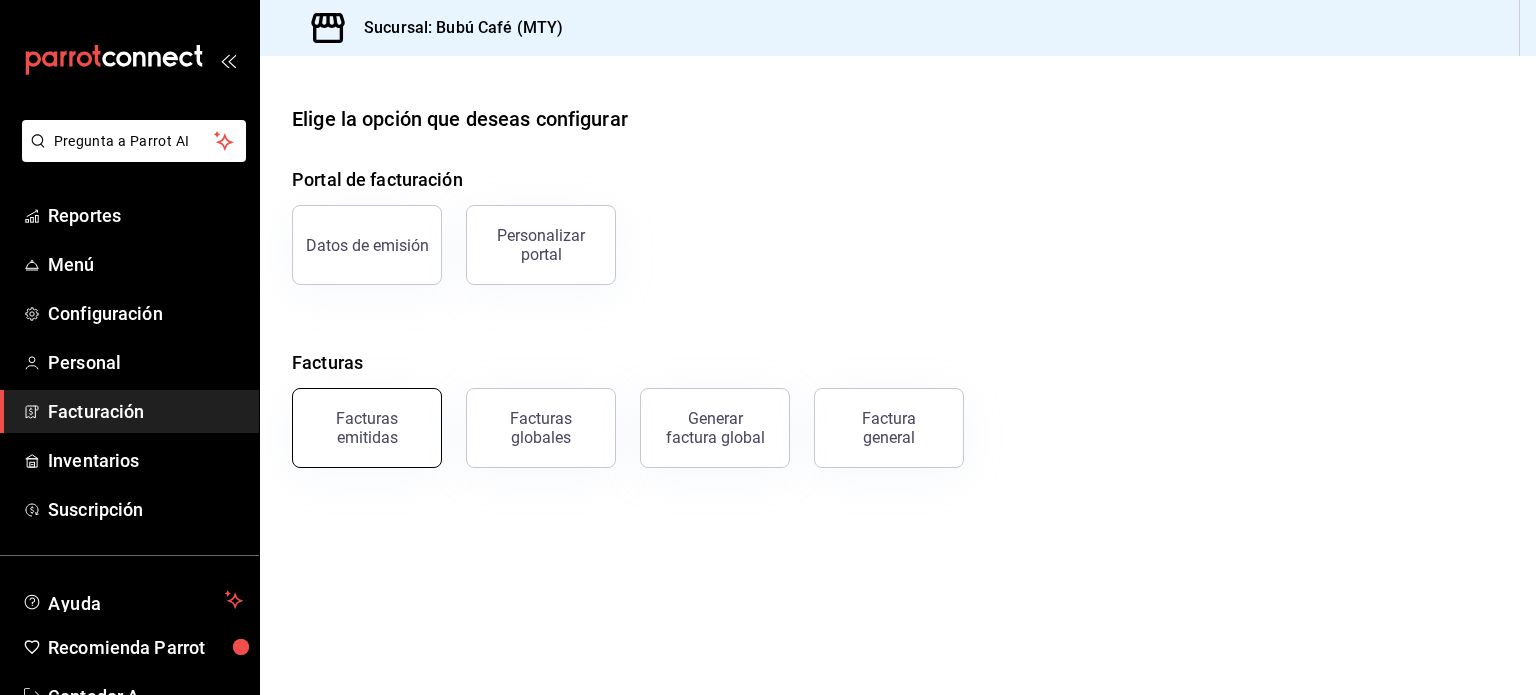 click on "Facturas emitidas" at bounding box center (367, 428) 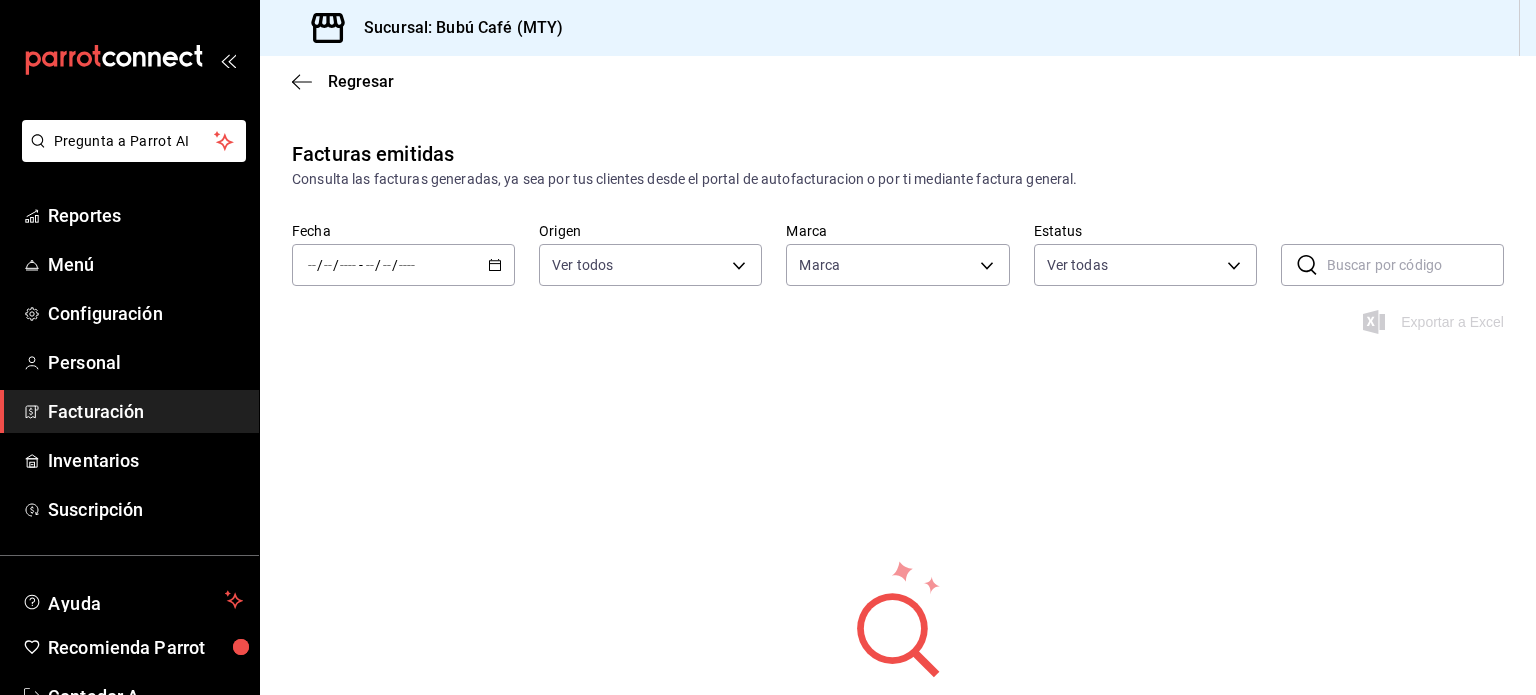 type on "[UUID],[UUID],[UUID]" 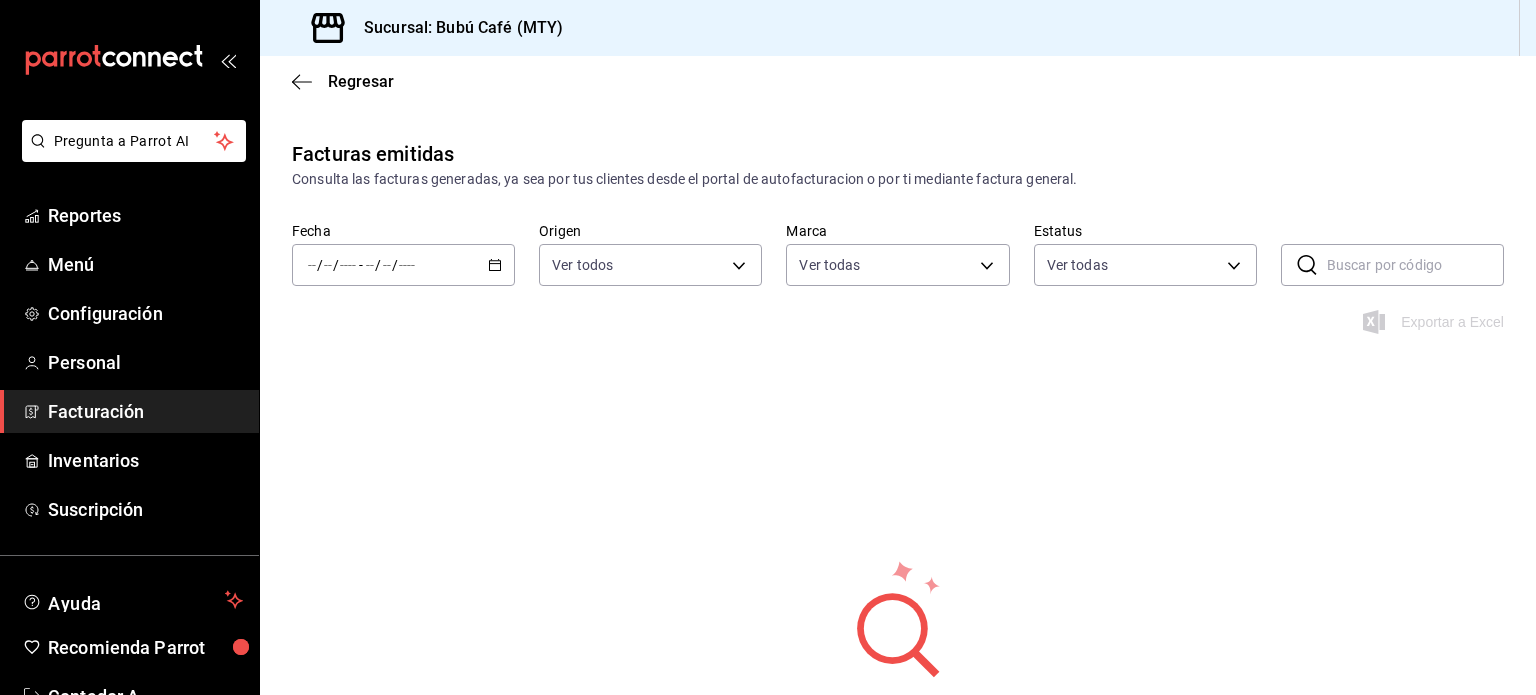 click on "/ / - / /" at bounding box center [403, 265] 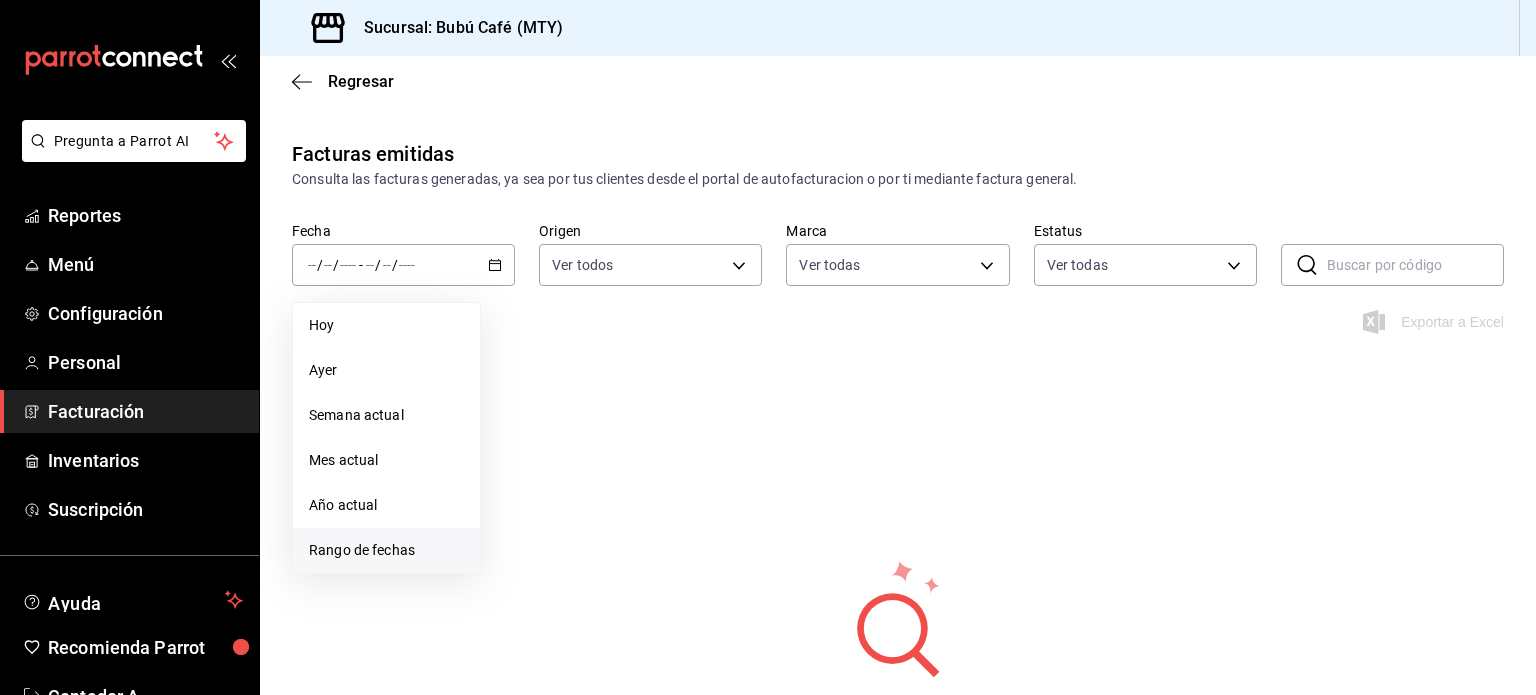 click on "Rango de fechas" at bounding box center (386, 550) 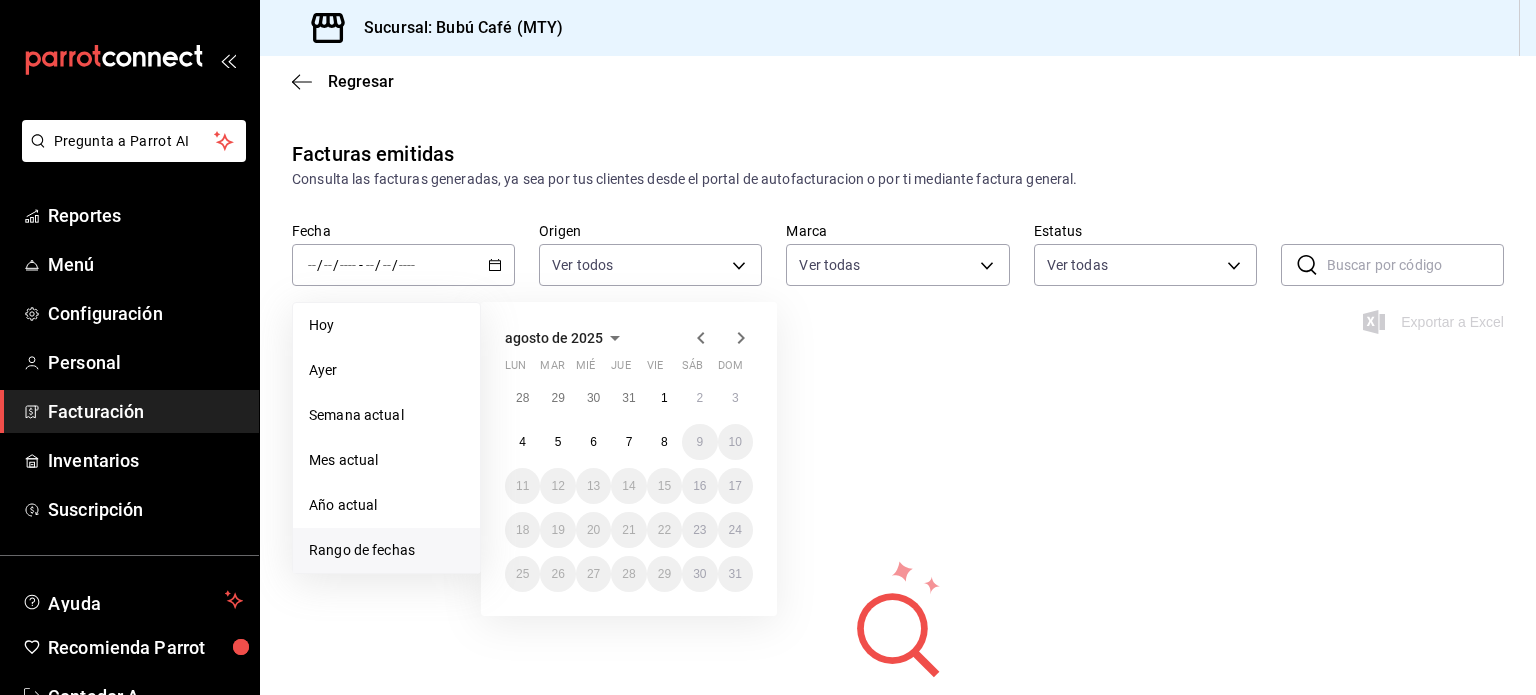 click 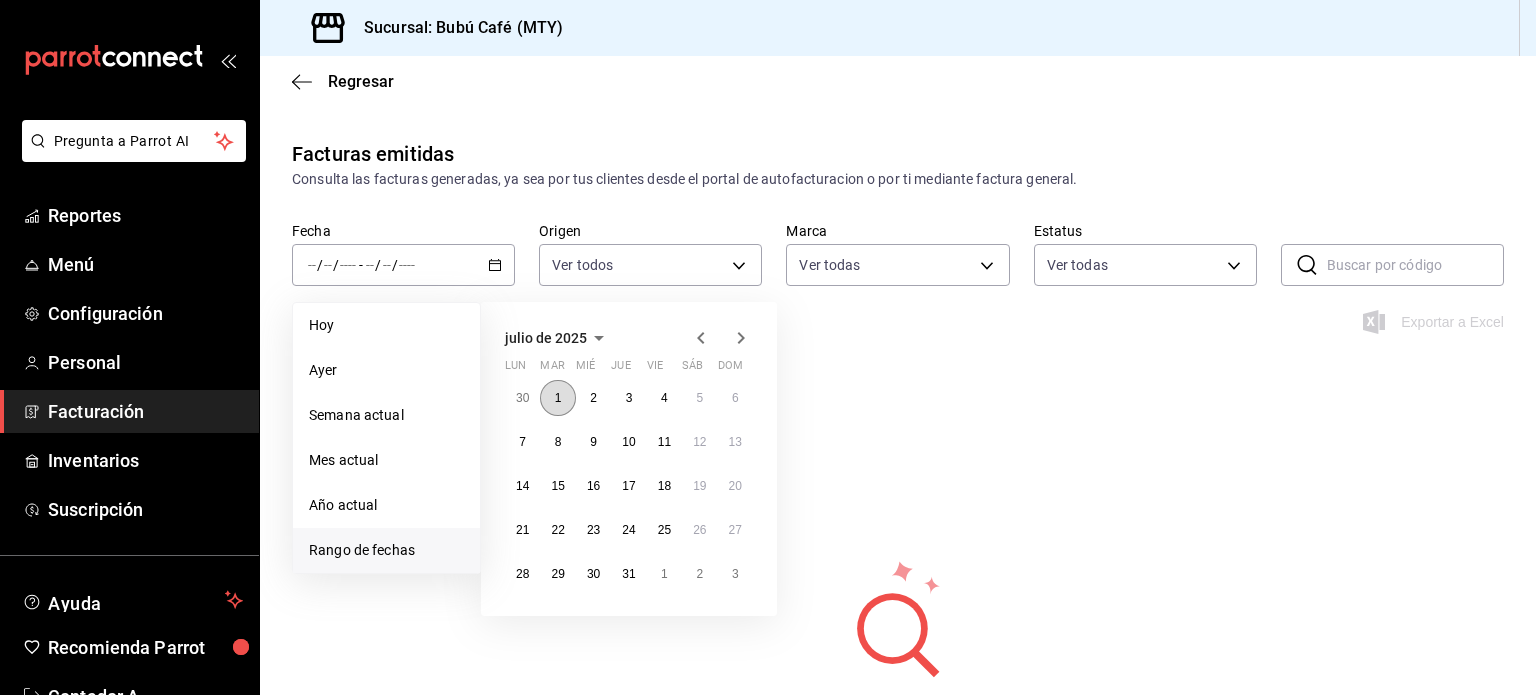 click on "1" at bounding box center (557, 398) 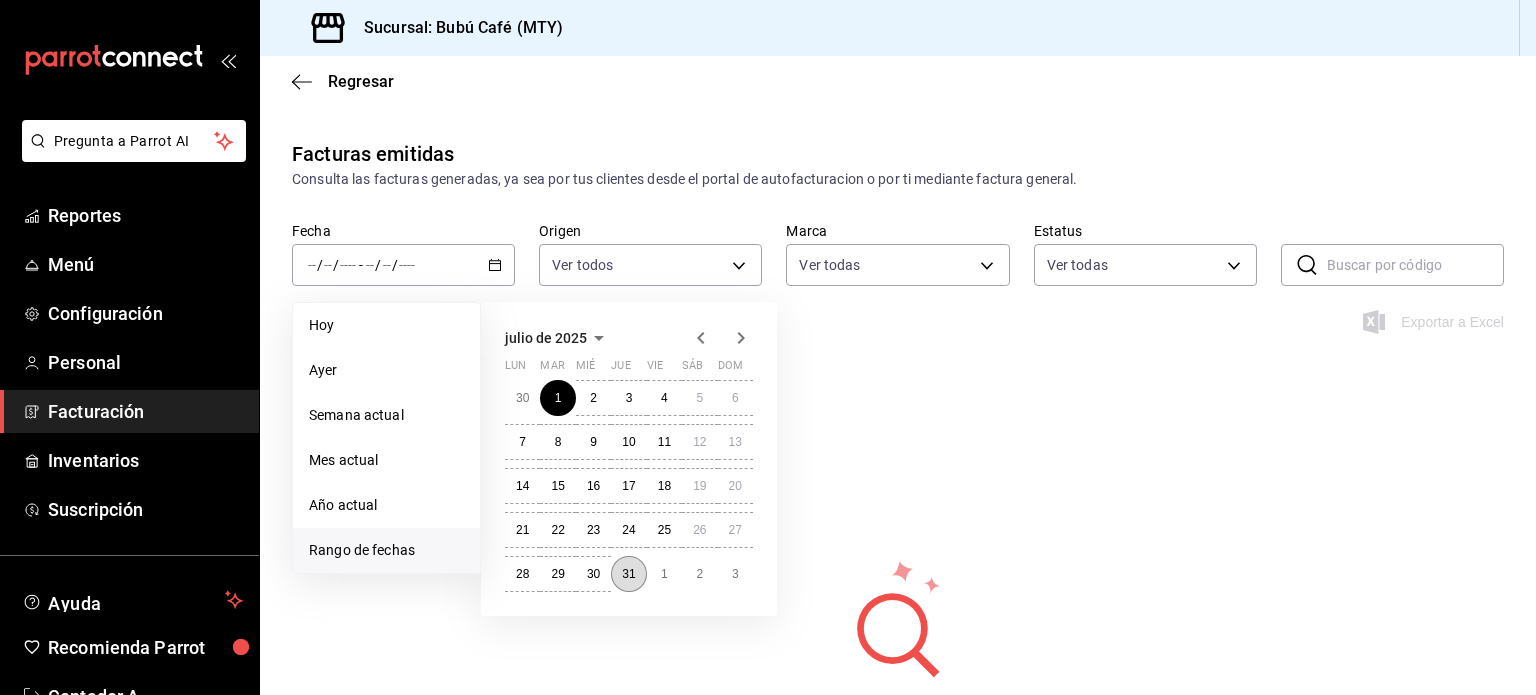 click on "31" at bounding box center (628, 574) 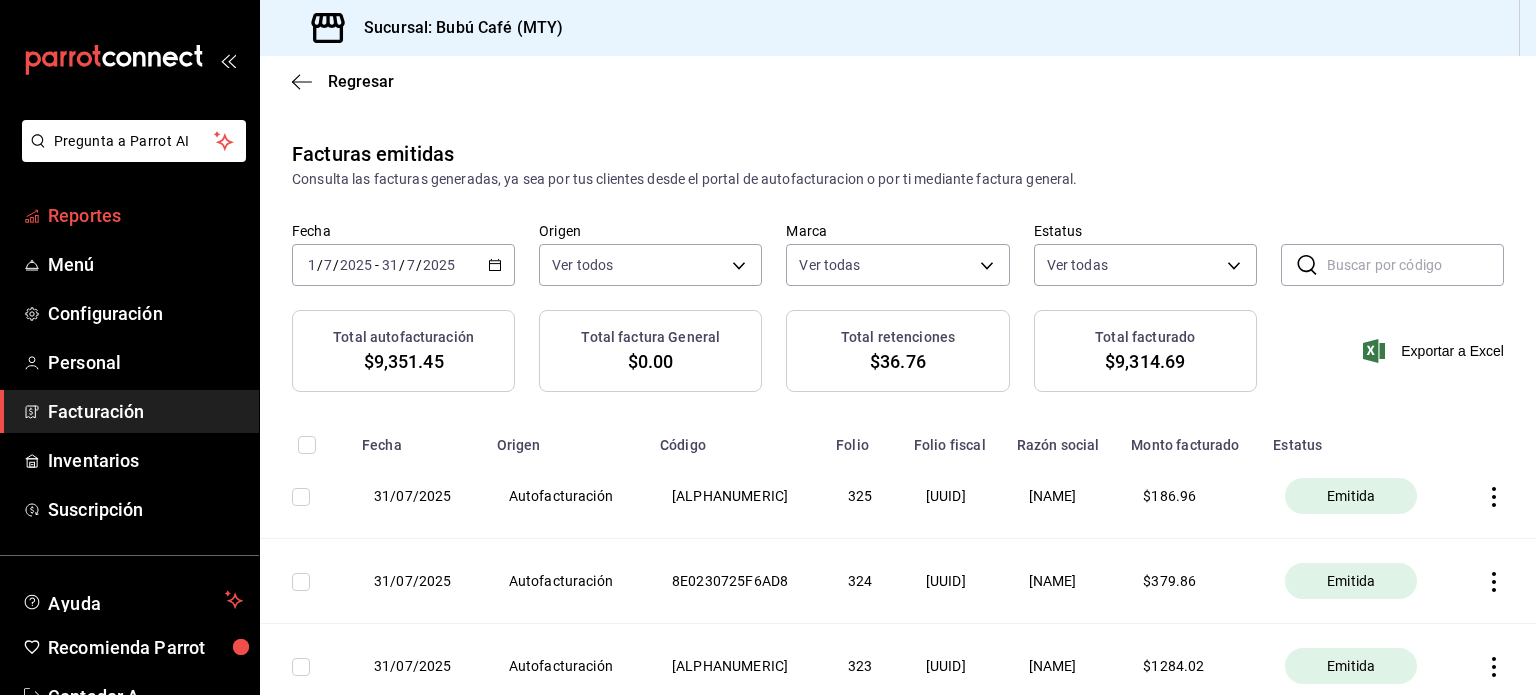 click on "Reportes" at bounding box center [145, 215] 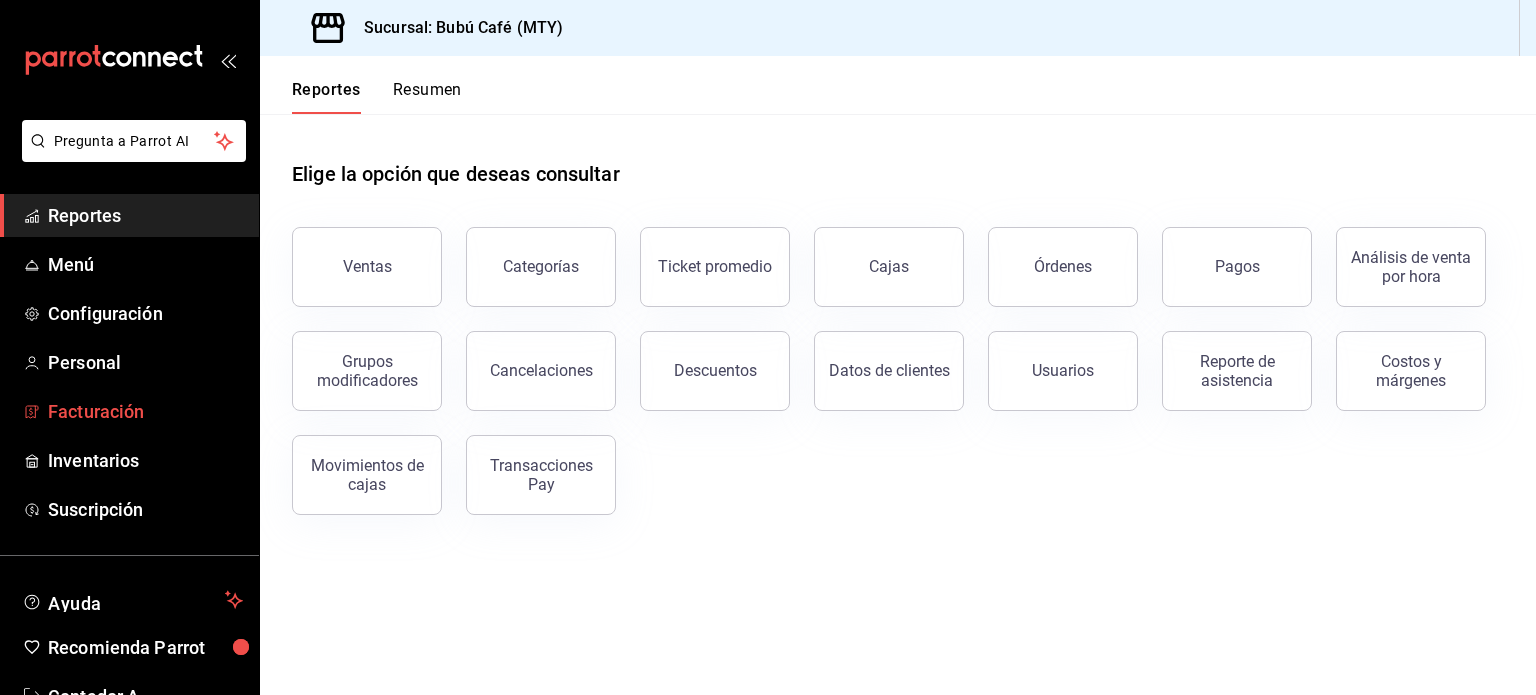 click on "Facturación" at bounding box center [145, 411] 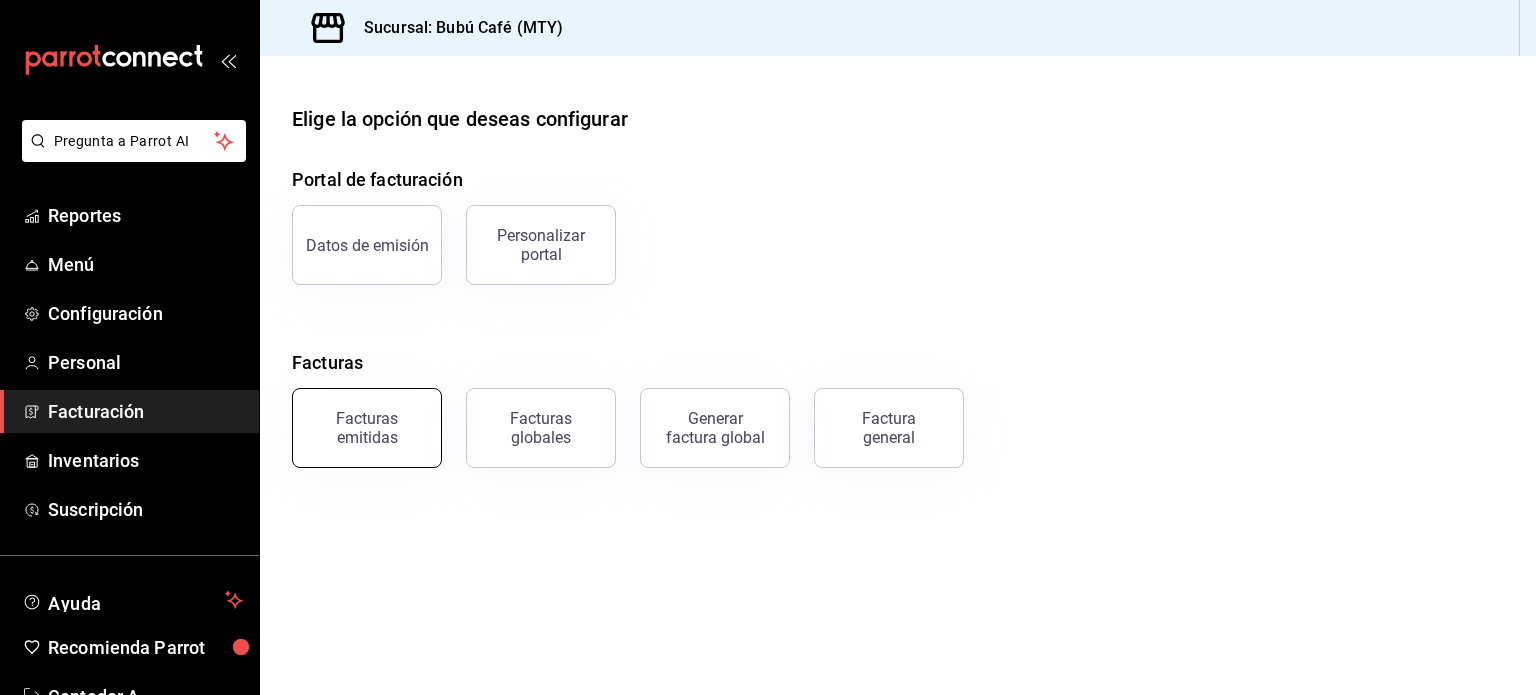 click on "Facturas emitidas" at bounding box center (367, 428) 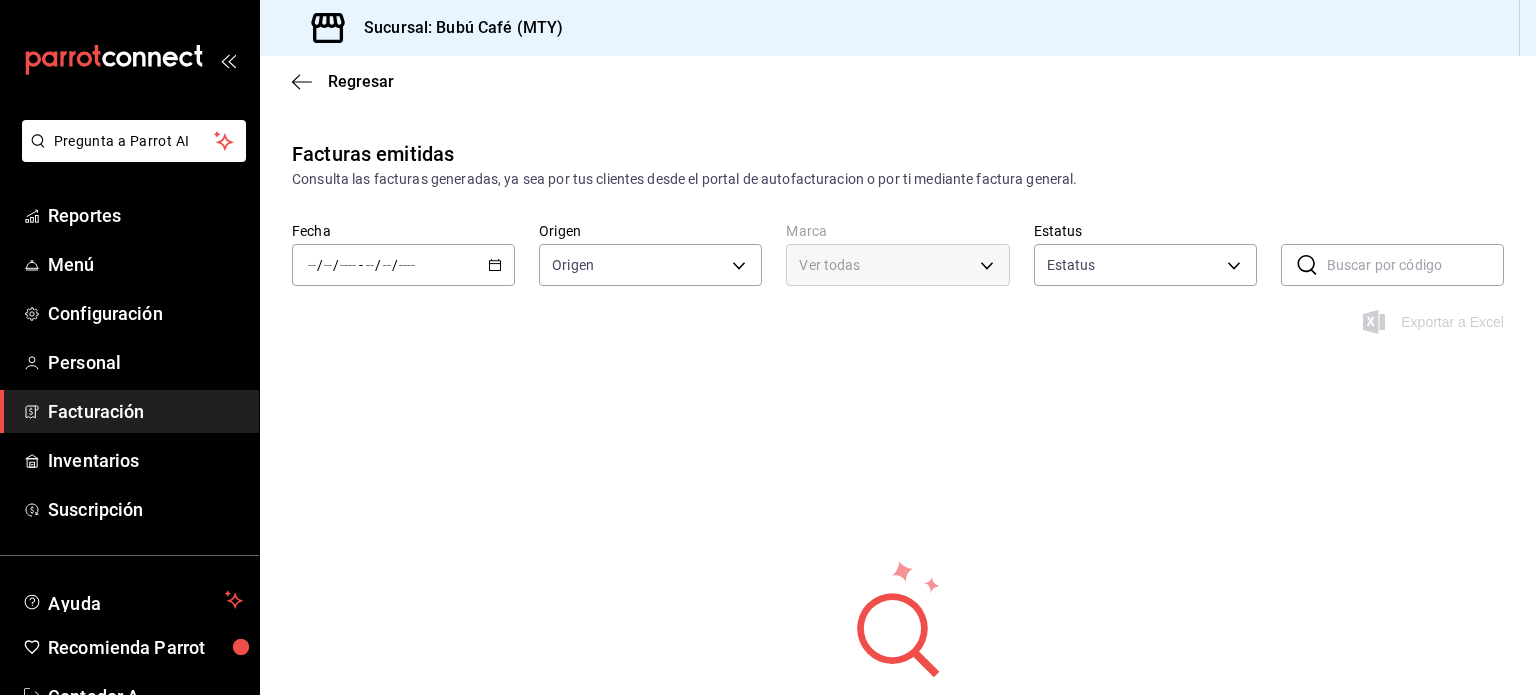 type on "ORDER_INVOICE,GENERAL_INVOICE" 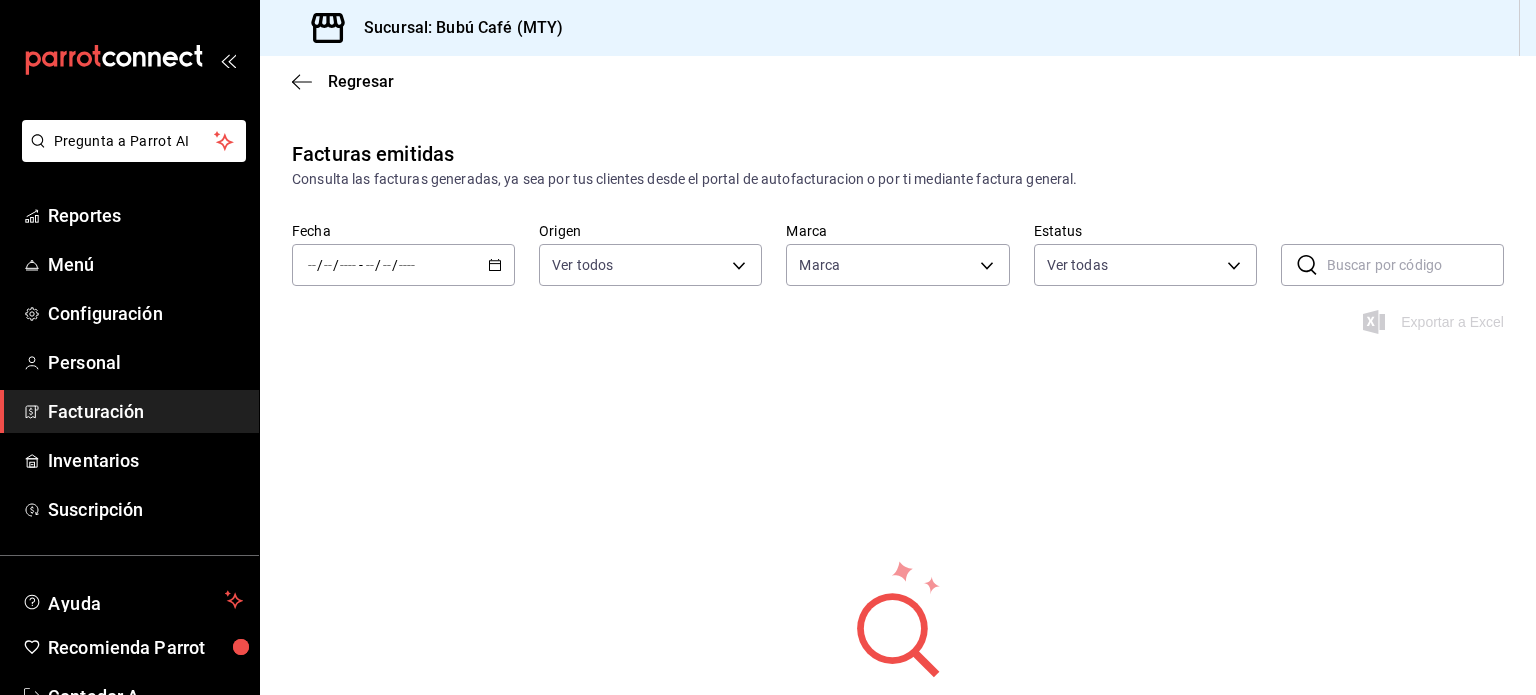type on "[UUID],[UUID],[UUID]" 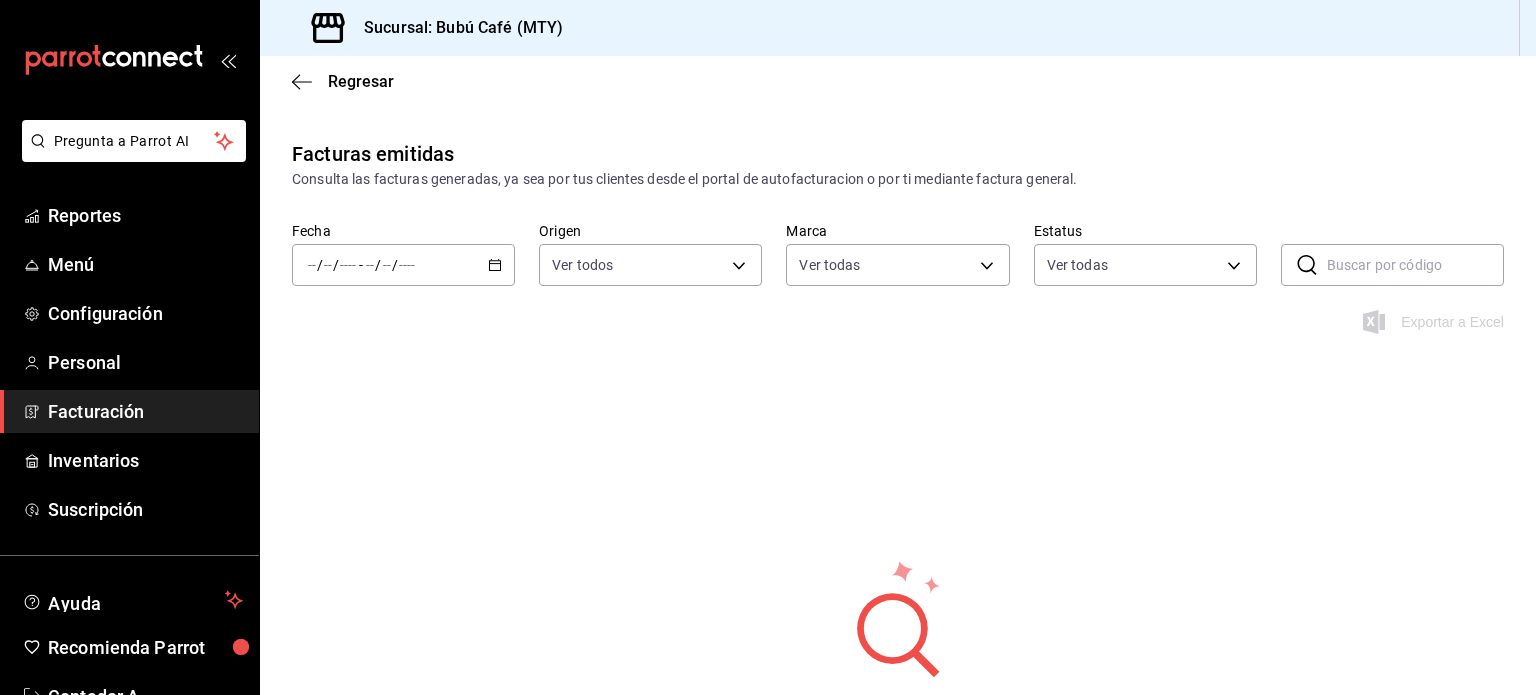 click on "/ / - / /" at bounding box center (403, 265) 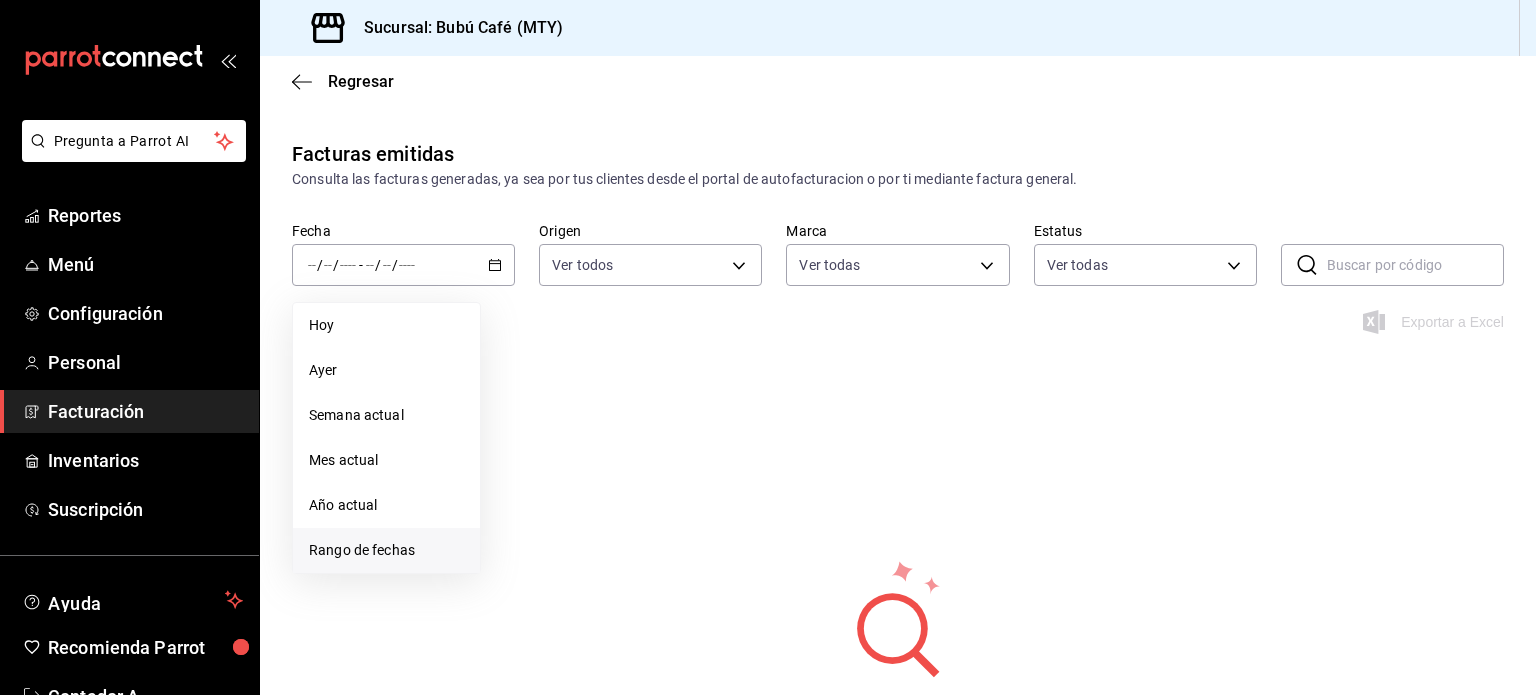 click on "Rango de fechas" at bounding box center (386, 550) 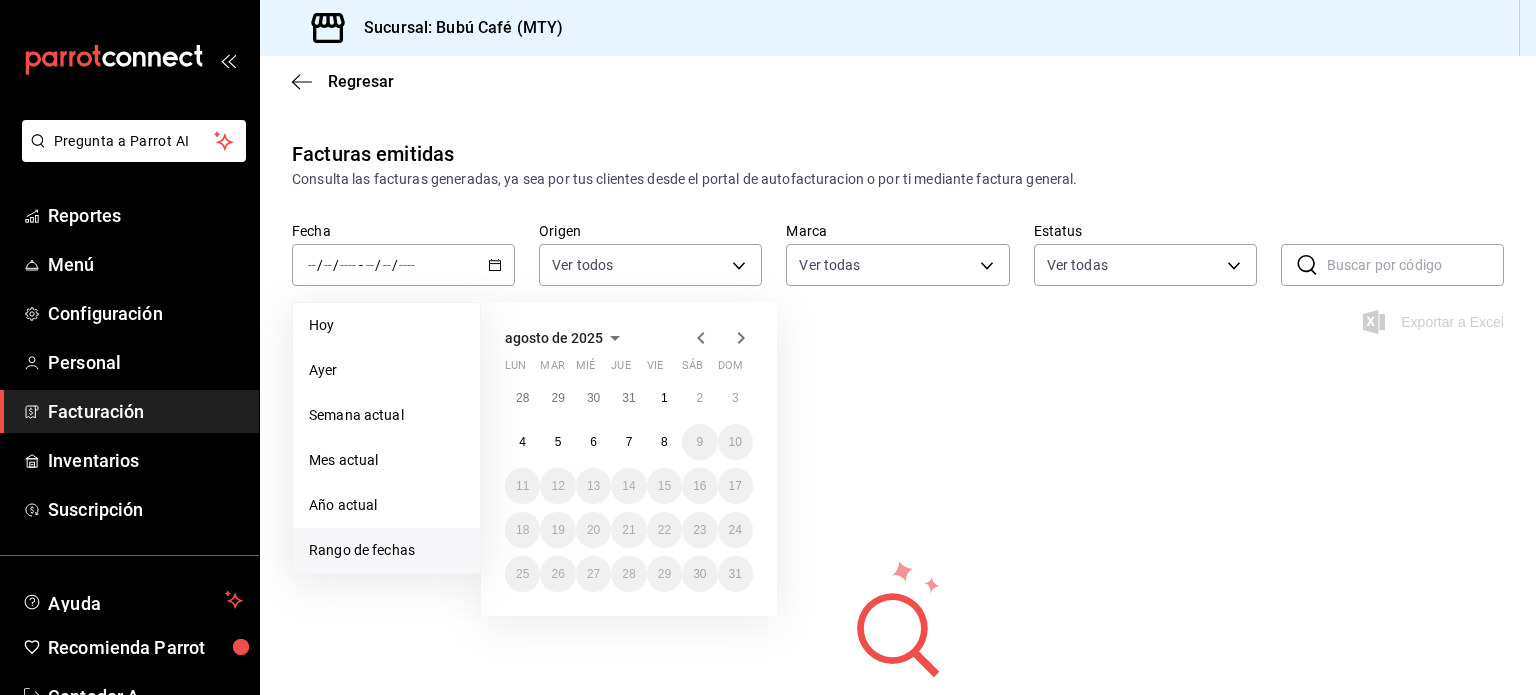 click 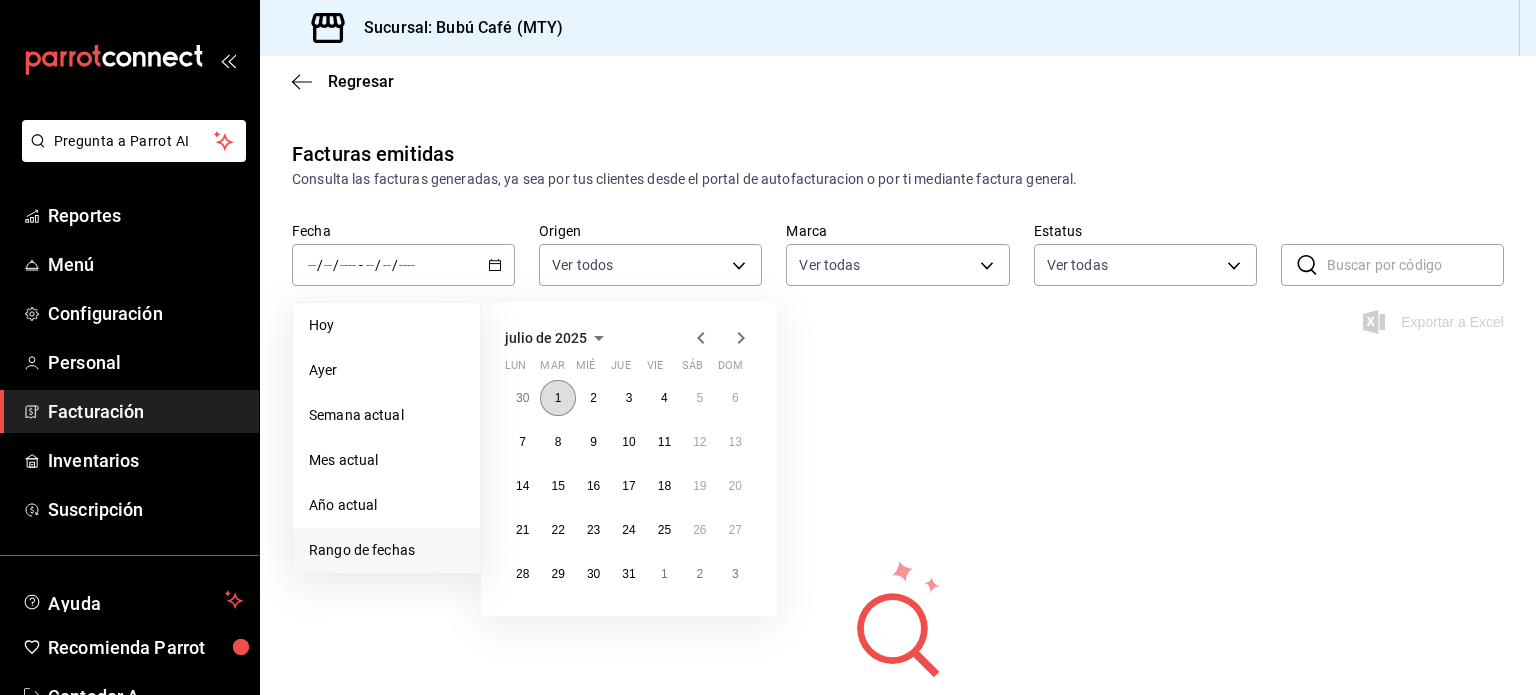 click on "1" at bounding box center [558, 398] 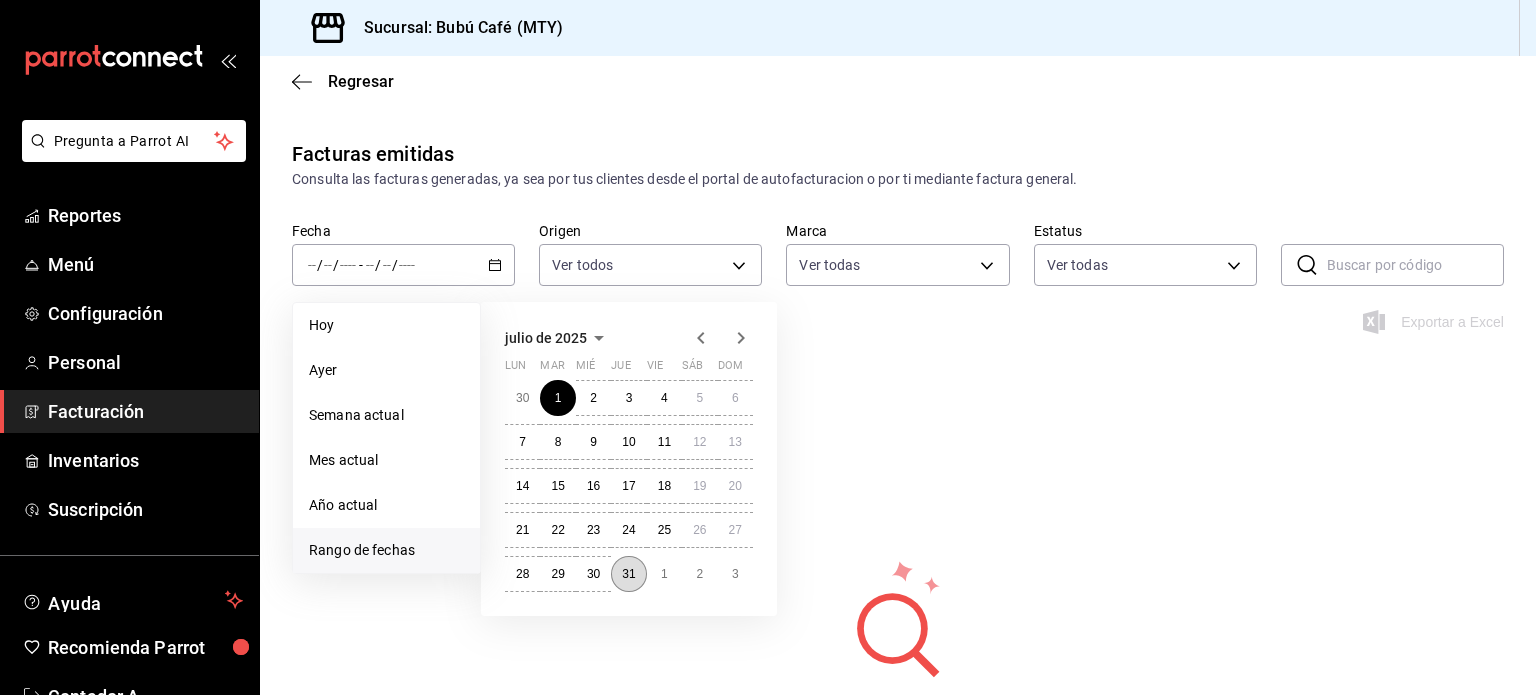 click on "31" at bounding box center (628, 574) 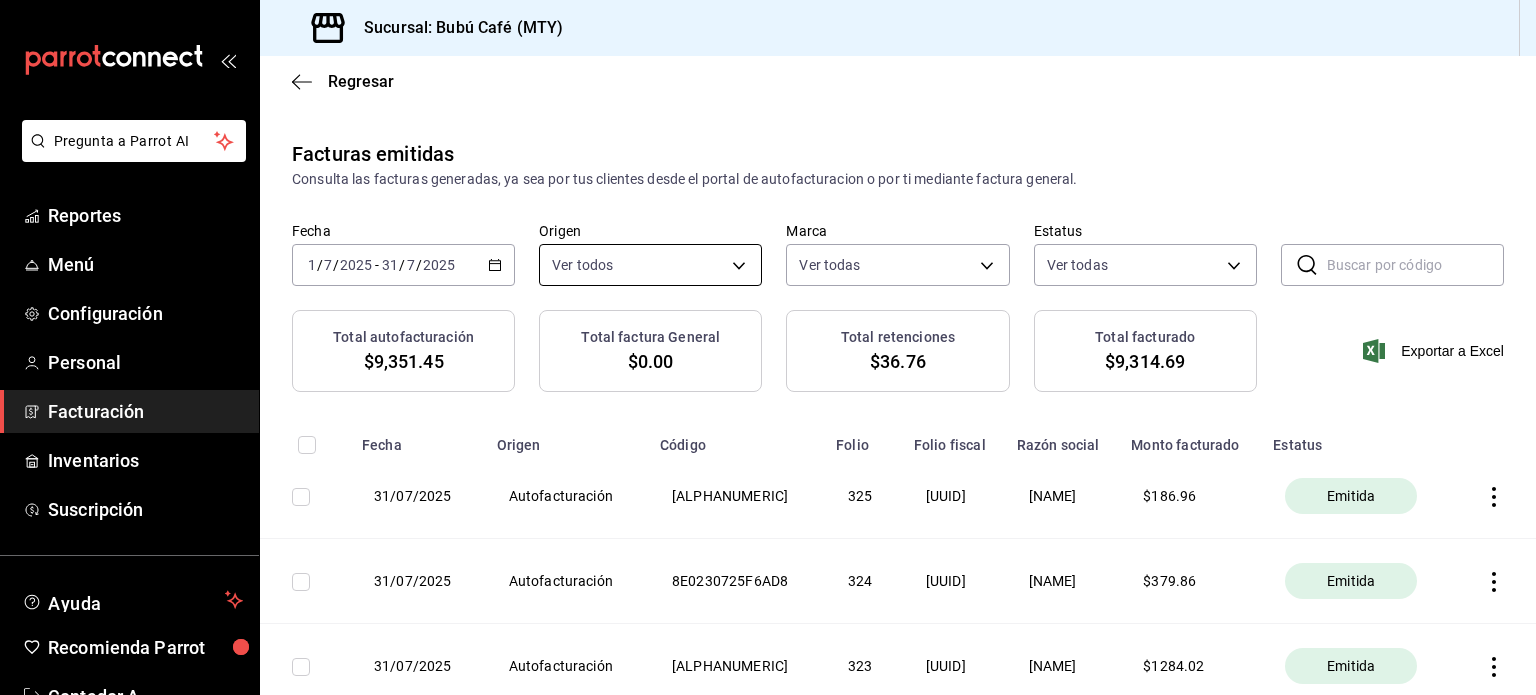 click on "Pregunta a Parrot AI Reportes   Menú   Configuración   Personal   Facturación   Inventarios   Suscripción   Ayuda Recomienda Parrot   Contador A   Sugerir nueva función   Sucursal: Bubú Café ([CITY]) Regresar Facturas emitidas Consulta las facturas generadas, ya sea por tus clientes desde el portal de autofacturacion o por ti mediante factura general. Fecha 2025-07-01 1 / 7 / 2025 - 2025-07-31 31 / 7 / 2025 Origen Ver todos ORDER_INVOICE,GENERAL_INVOICE Marca Ver todas [UUID],[UUID],[UUID] Estatus Ver todas ACTIVE,PENDING_CANCELLATION,CANCELLED,PRE_CANCELLED ​ ​ Total autofacturación $9,351.45 Total factura General $0.00 Total retenciones $36.76 Total facturado $9,314.69 Exportar a Excel Fecha Origen Código Folio Folio fiscal Razón social Monto facturado Estatus 31/07/2025 Autofacturación [ALPHANUMERIC] 325 [UUID] [NAME] $ 186.96 Emitida 31/07/2025 324" at bounding box center (768, 347) 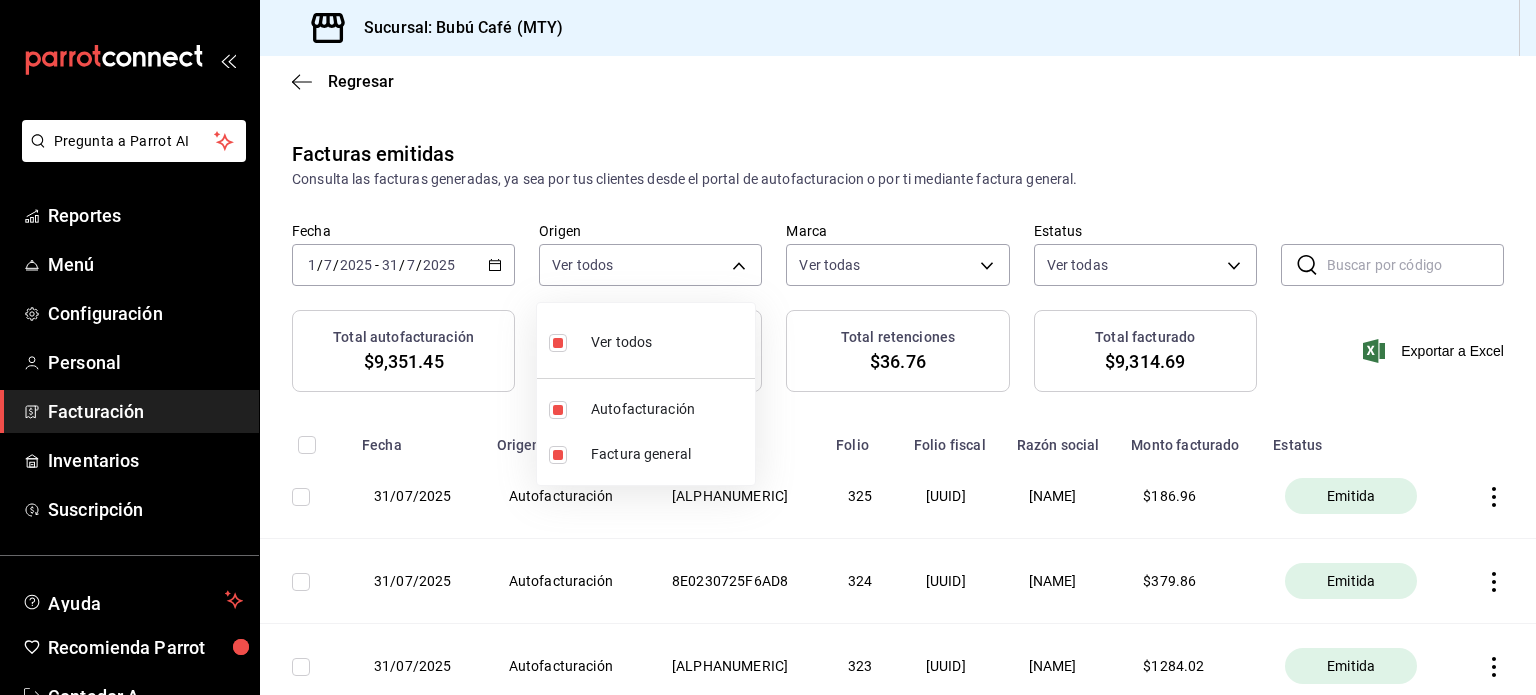 click at bounding box center [768, 347] 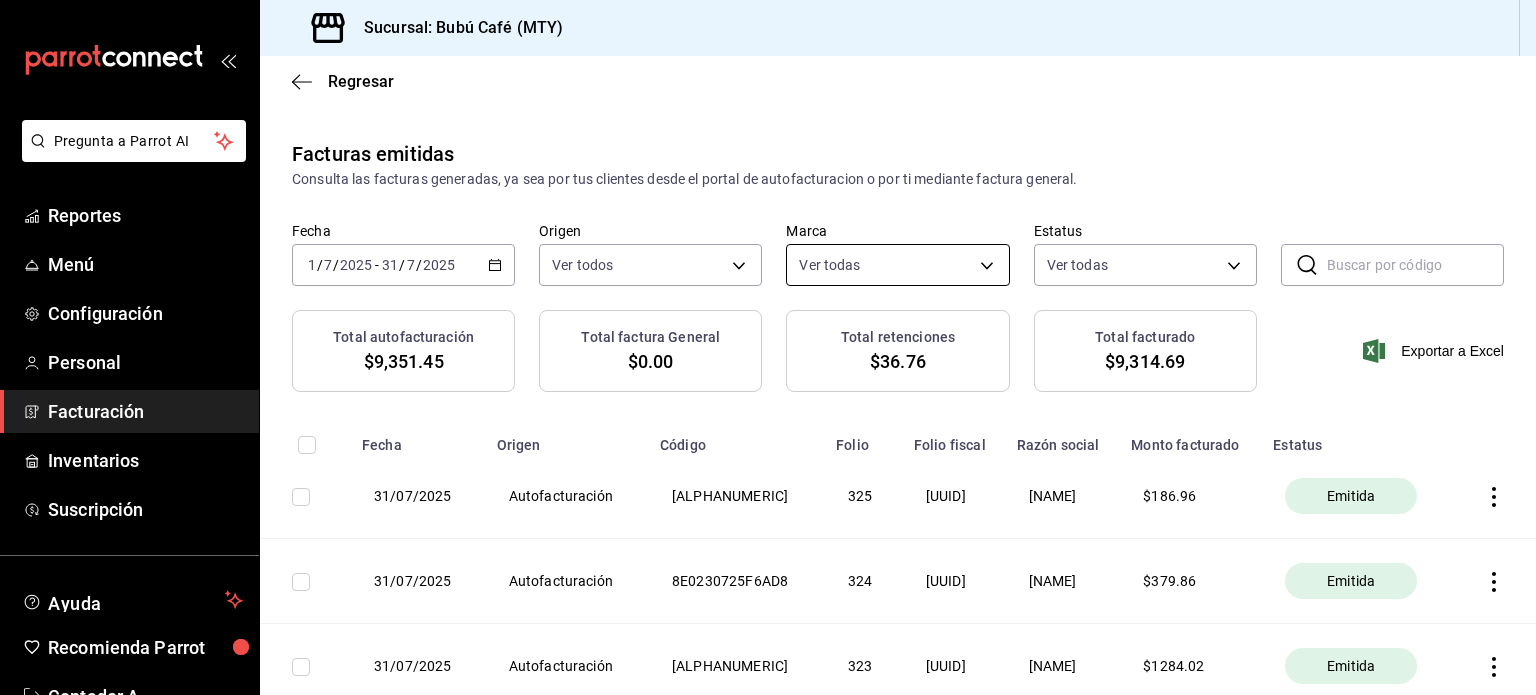 click on "Pregunta a Parrot AI Reportes   Menú   Configuración   Personal   Facturación   Inventarios   Suscripción   Ayuda Recomienda Parrot   Contador A   Sugerir nueva función   Sucursal: Bubú Café ([CITY]) Regresar Facturas emitidas Consulta las facturas generadas, ya sea por tus clientes desde el portal de autofacturacion o por ti mediante factura general. Fecha 2025-07-01 1 / 7 / 2025 - 2025-07-31 31 / 7 / 2025 Origen Ver todos ORDER_INVOICE,GENERAL_INVOICE Marca Ver todas [UUID],[UUID],[UUID] Estatus Ver todas ACTIVE,PENDING_CANCELLATION,CANCELLED,PRE_CANCELLED ​ ​ Total autofacturación $9,351.45 Total factura General $0.00 Total retenciones $36.76 Total facturado $9,314.69 Exportar a Excel Fecha Origen Código Folio Folio fiscal Razón social Monto facturado Estatus 31/07/2025 Autofacturación [ALPHANUMERIC] 325 [UUID] [NAME] $ 186.96 Emitida 31/07/2025 324" at bounding box center (768, 347) 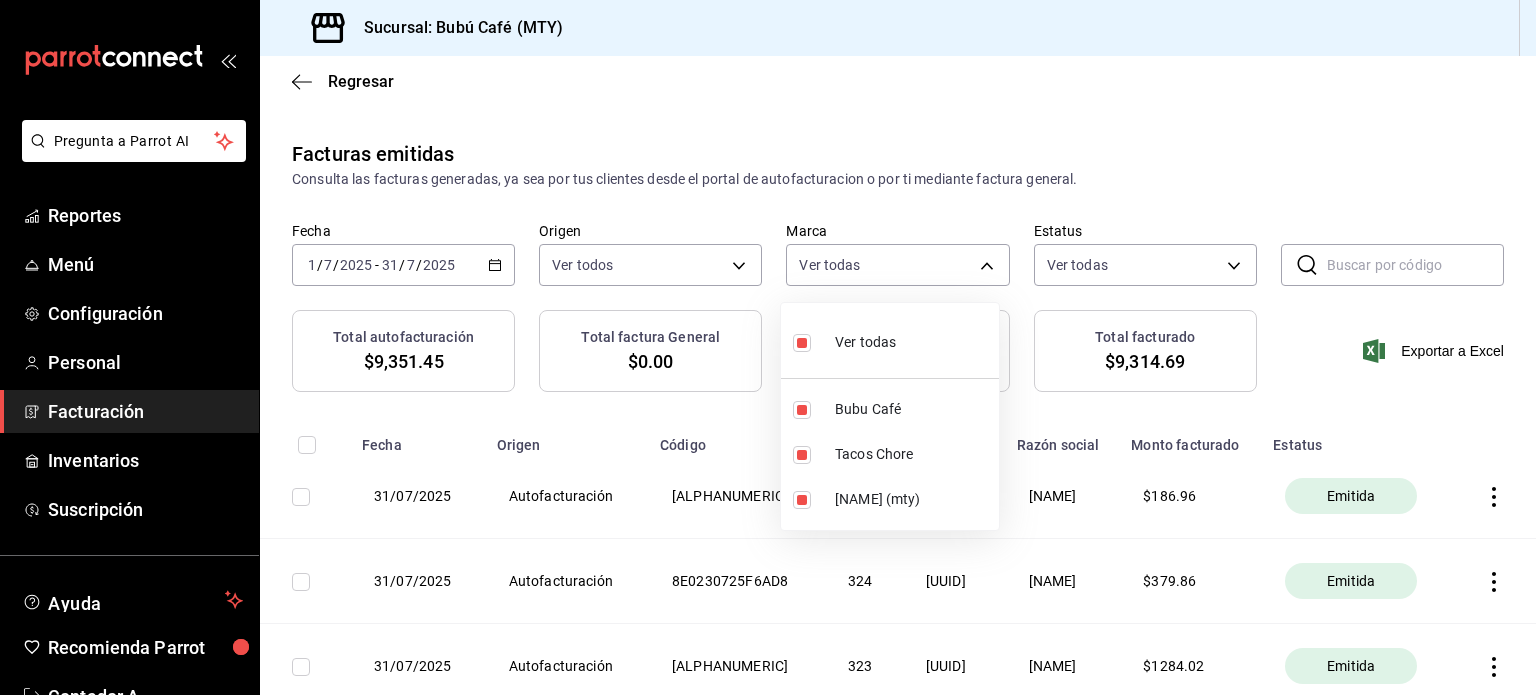 click on "Ver todas" at bounding box center [844, 340] 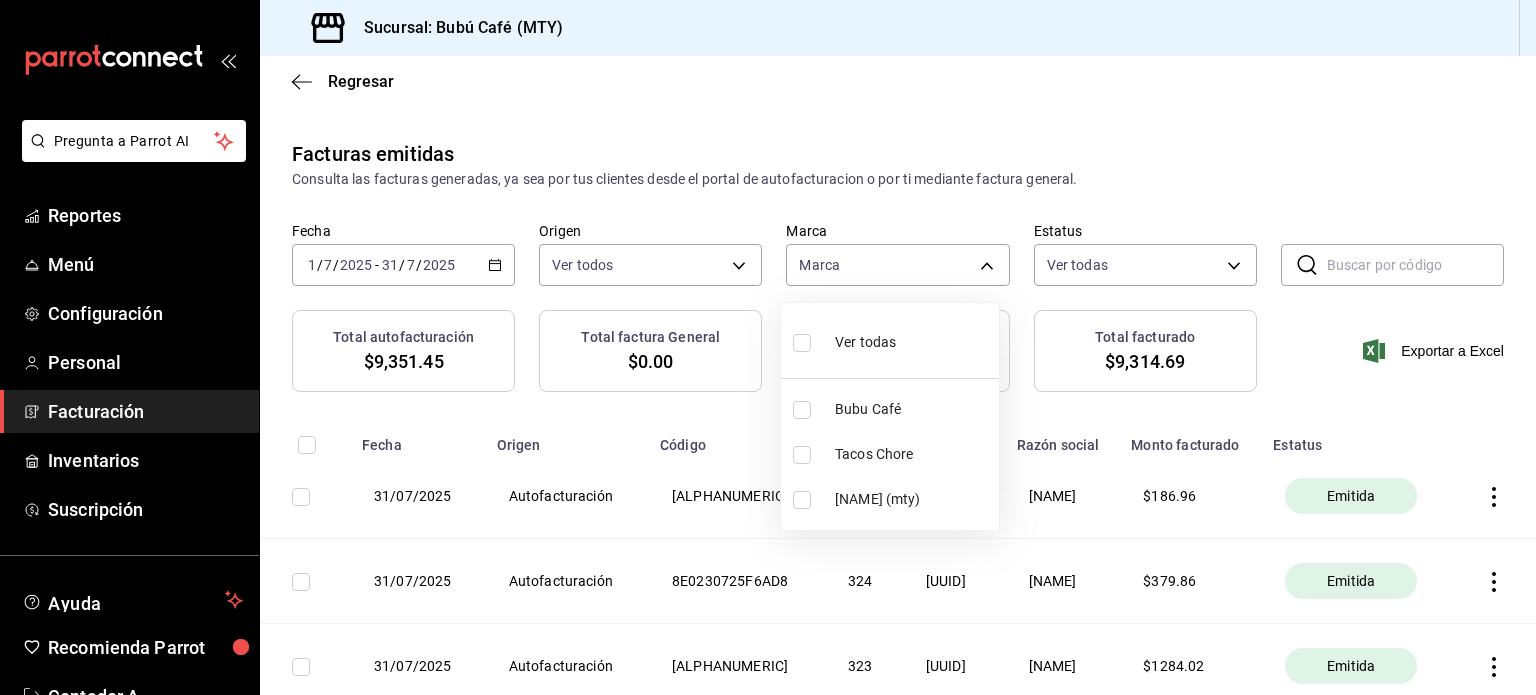 click on "Bubu Café" at bounding box center [890, 409] 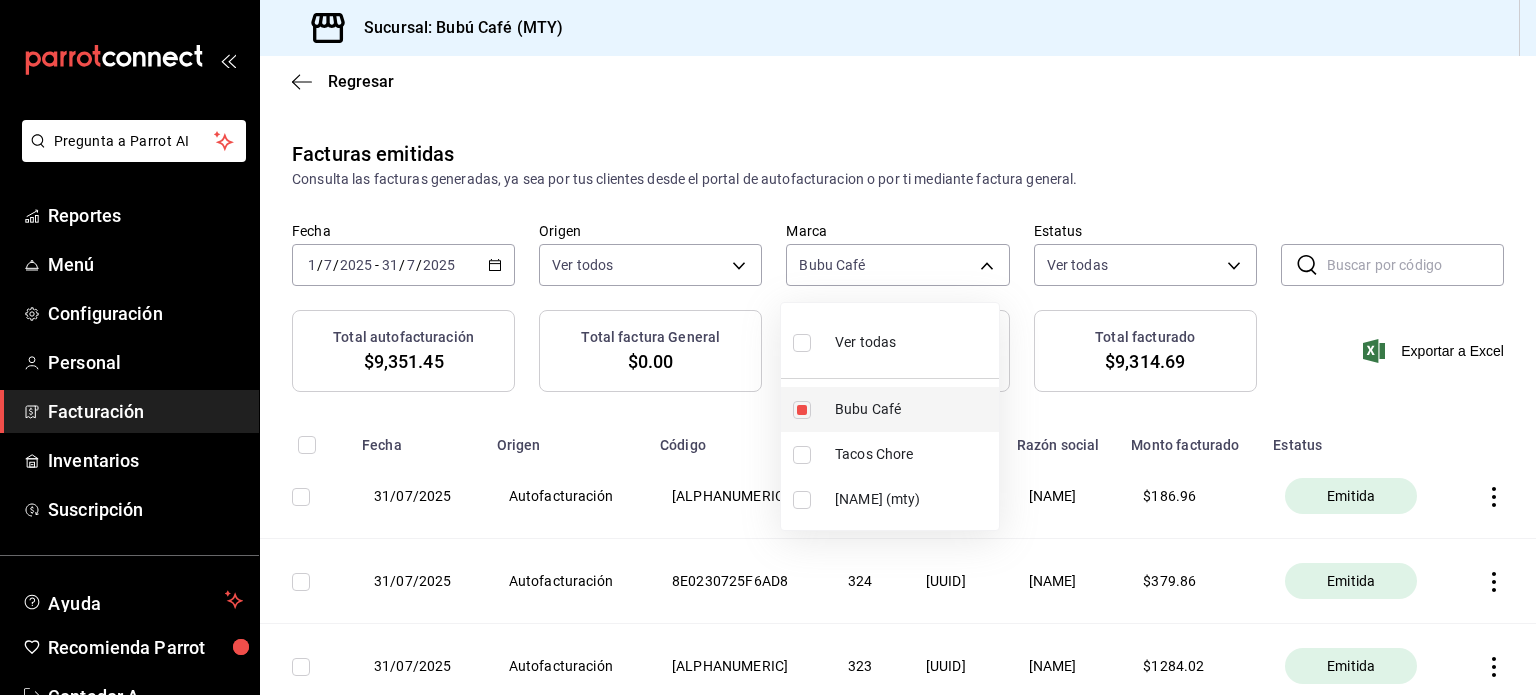 click on "Bubu Café" at bounding box center (890, 409) 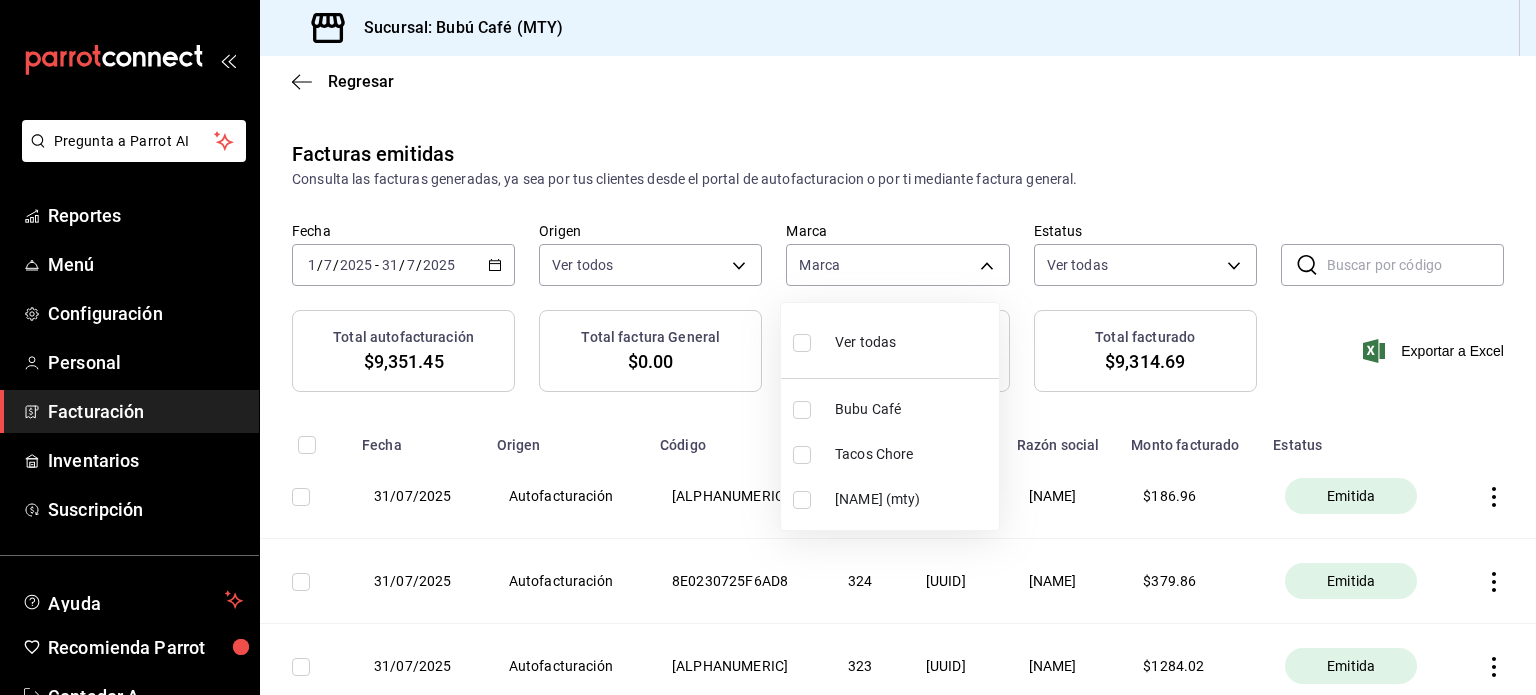 click on "Tacos Chore" at bounding box center (913, 454) 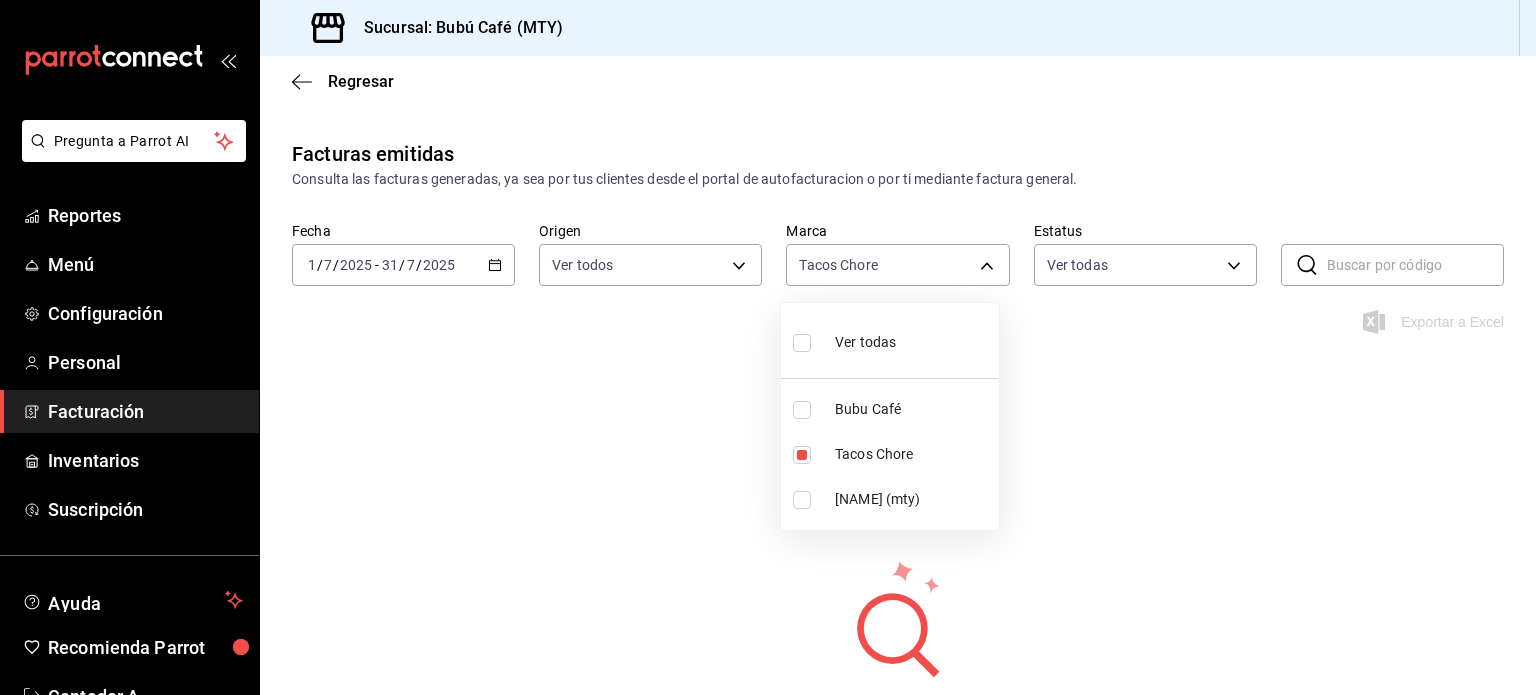 click on "Tacos Chore" at bounding box center (913, 454) 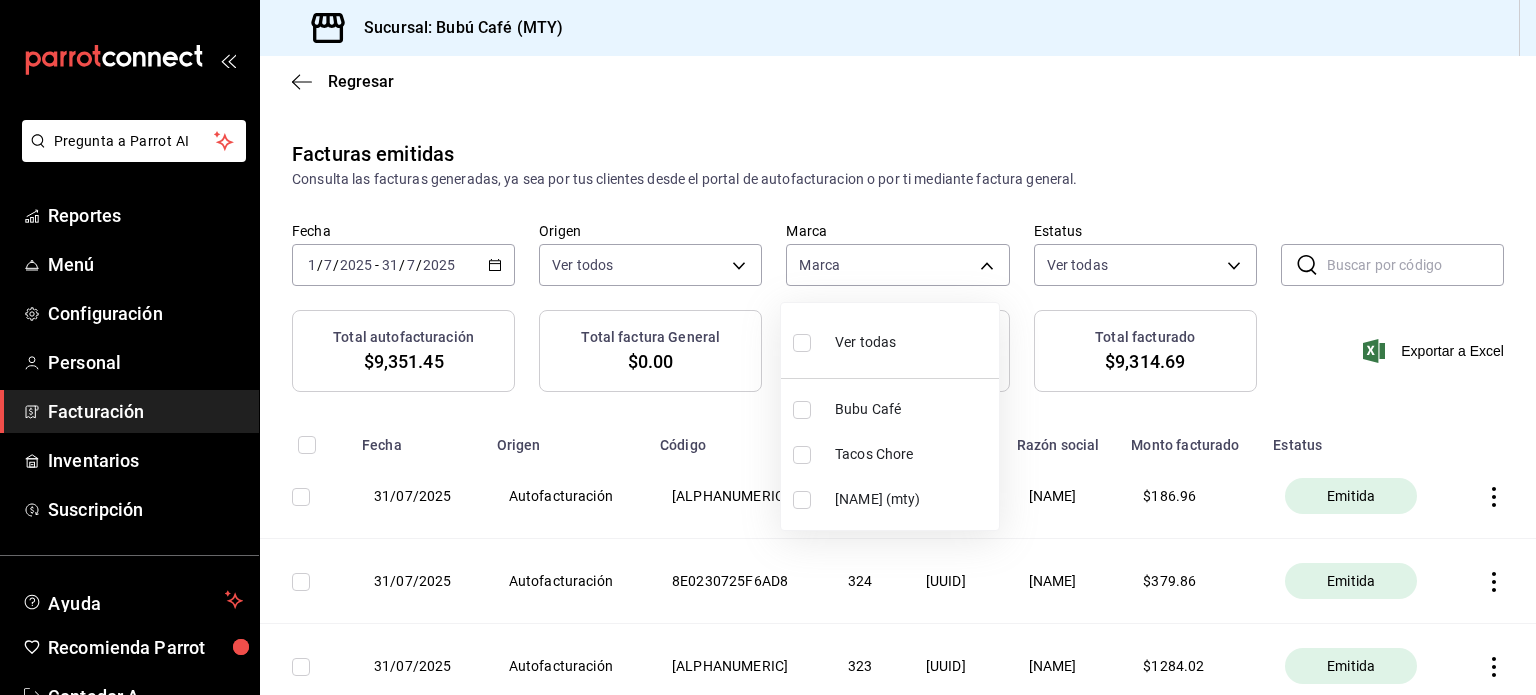 click on "[NAME] (mty)" at bounding box center (913, 499) 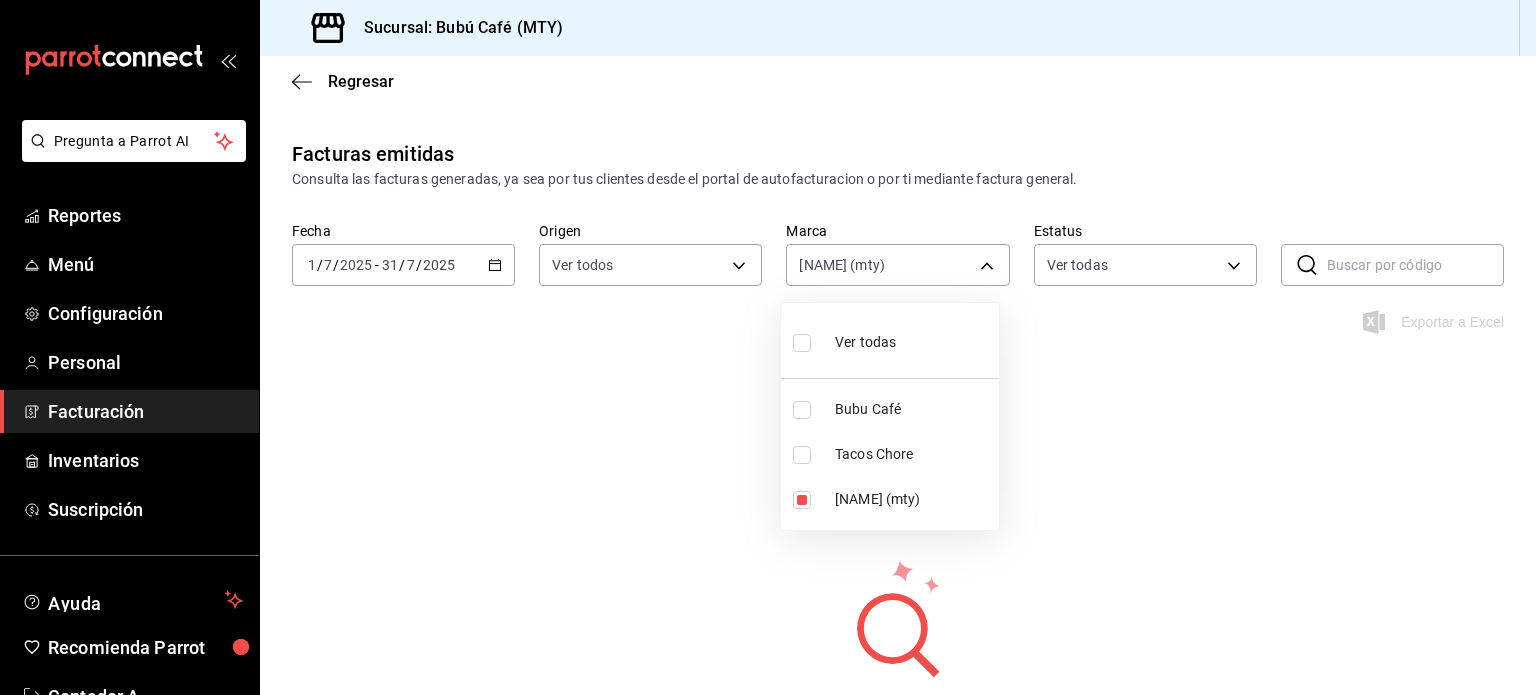 click on "Bubu Café" at bounding box center (913, 409) 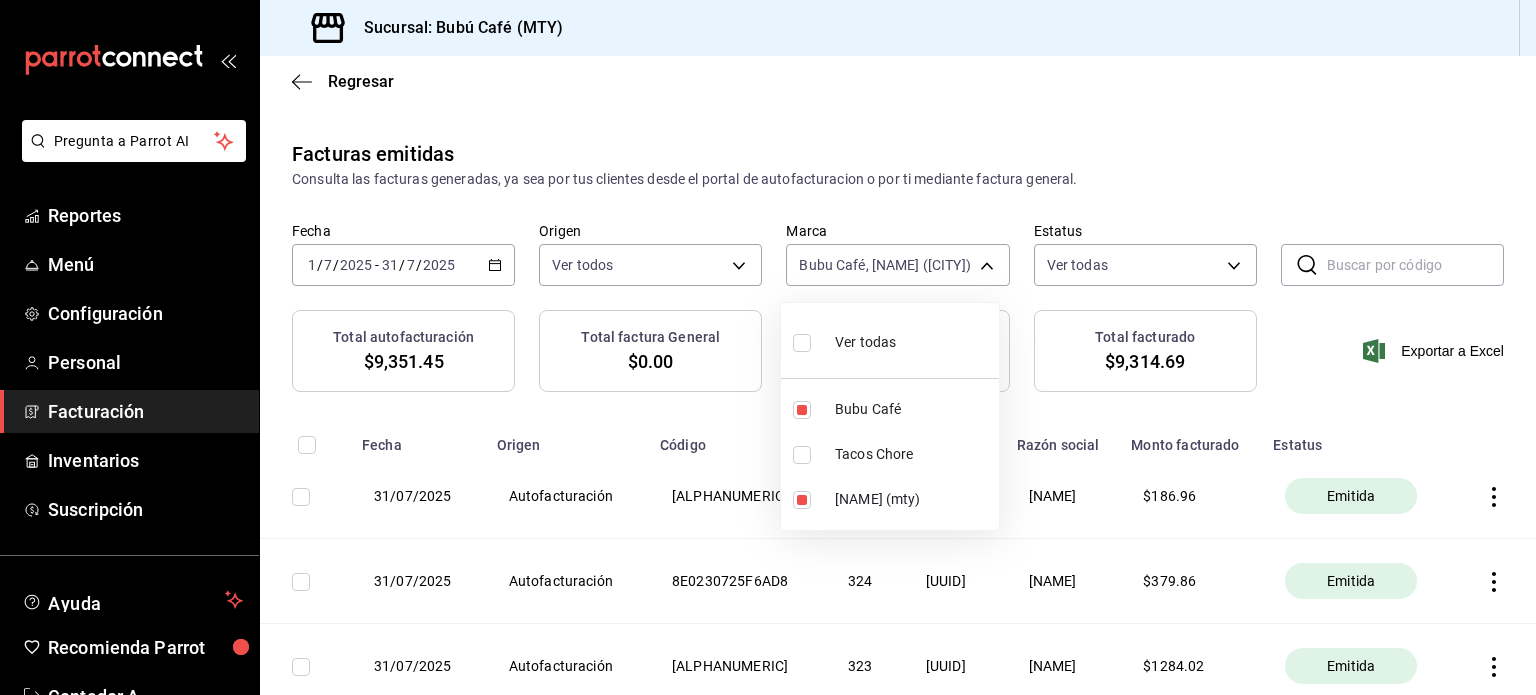 click on "[NAME] (mty)" at bounding box center [913, 499] 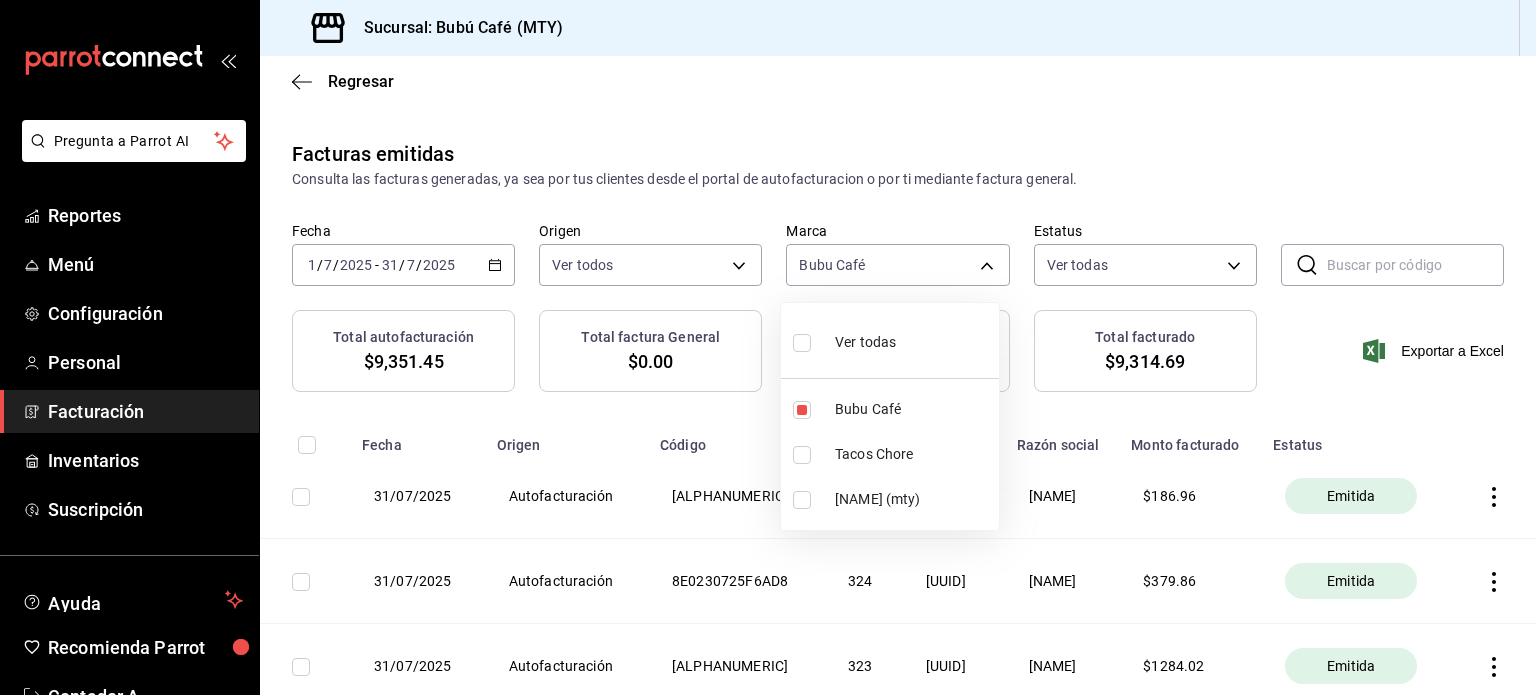 click at bounding box center (768, 347) 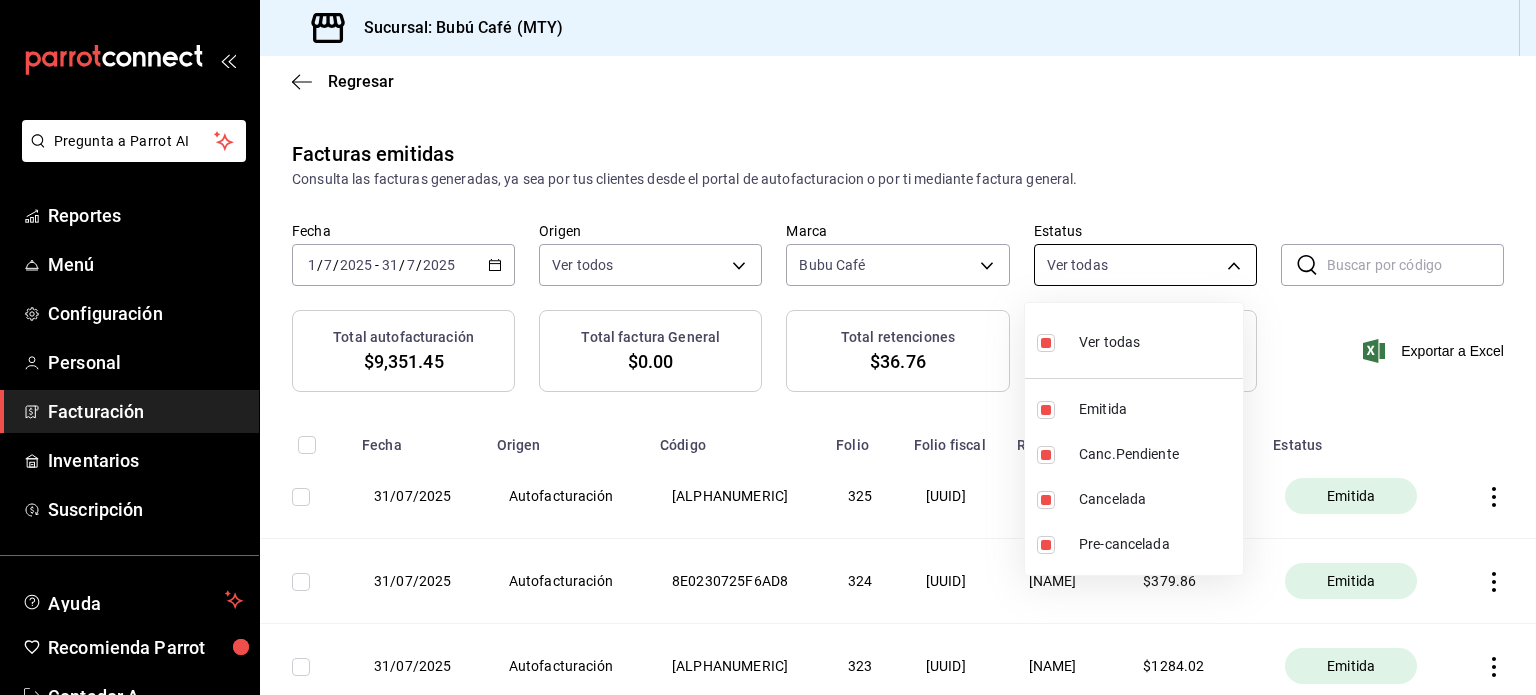 click on "Pregunta a Parrot AI Reportes   Menú   Configuración   Personal   Facturación   Inventarios   Suscripción   Ayuda Recomienda Parrot   Contador A   Sugerir nueva función   Sucursal: Bubú Café ([CITY]) Regresar Facturas emitidas Consulta las facturas generadas, ya sea por tus clientes desde el portal de autofacturacion o por ti mediante factura general. Fecha 2025-07-01 1 / 7 / 2025 - 2025-07-31 31 / 7 / 2025 Origen Ver todos ORDER_INVOICE,GENERAL_INVOICE Marca Bubu Café [UUID] Estatus Ver todas ACTIVE,PENDING_CANCELLATION,CANCELLED,PRE_CANCELLED ​ ​ Total autofacturación $9,351.45 Total factura General $0.00 Total retenciones $36.76 Total facturado $9,314.69 Exportar a Excel Fecha Origen Código Folio Folio fiscal Razón social Monto facturado Estatus 31/07/2025 Autofacturación [ALPHANUMERIC] 325 [UUID] [NAME] $ 186.96 Emitida 31/07/2025 Autofacturación [ALPHANUMERIC] 324 [UUID] $ $" at bounding box center [768, 347] 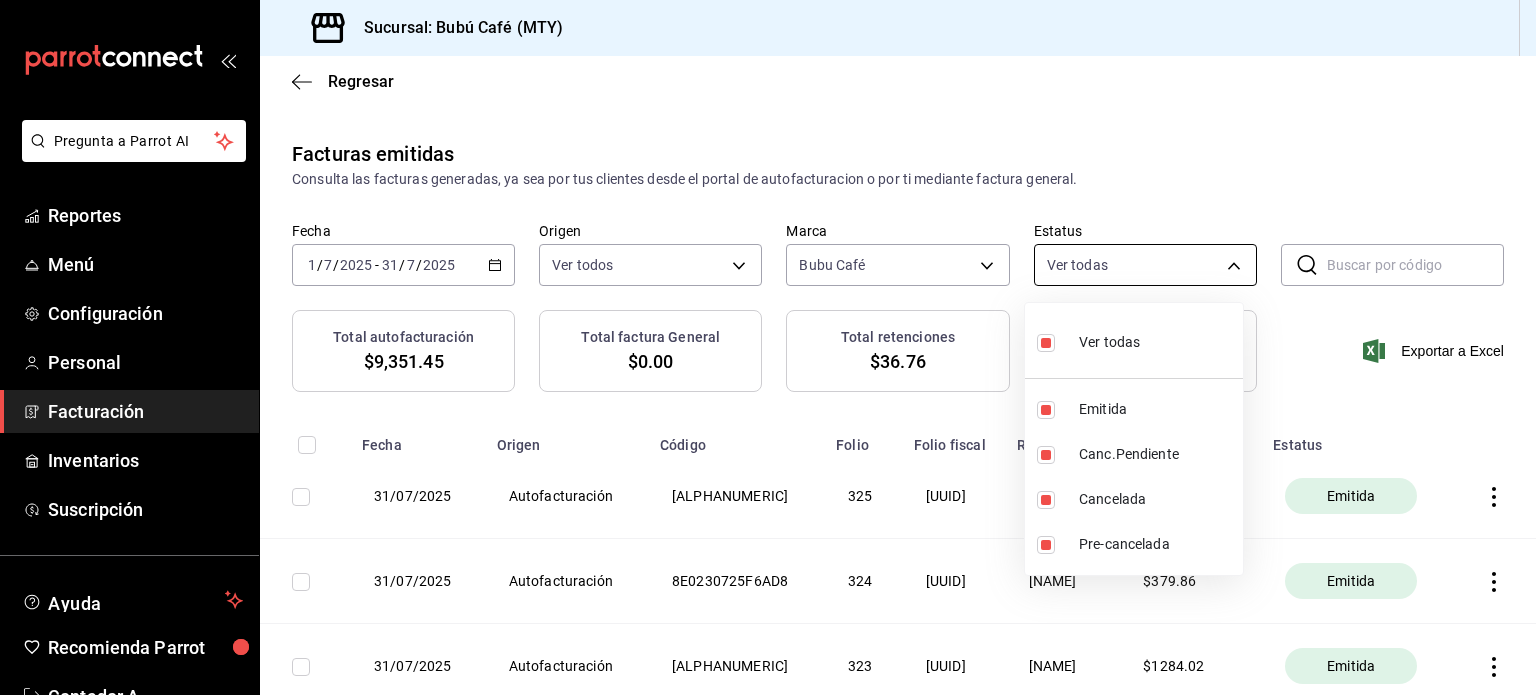 click at bounding box center (768, 347) 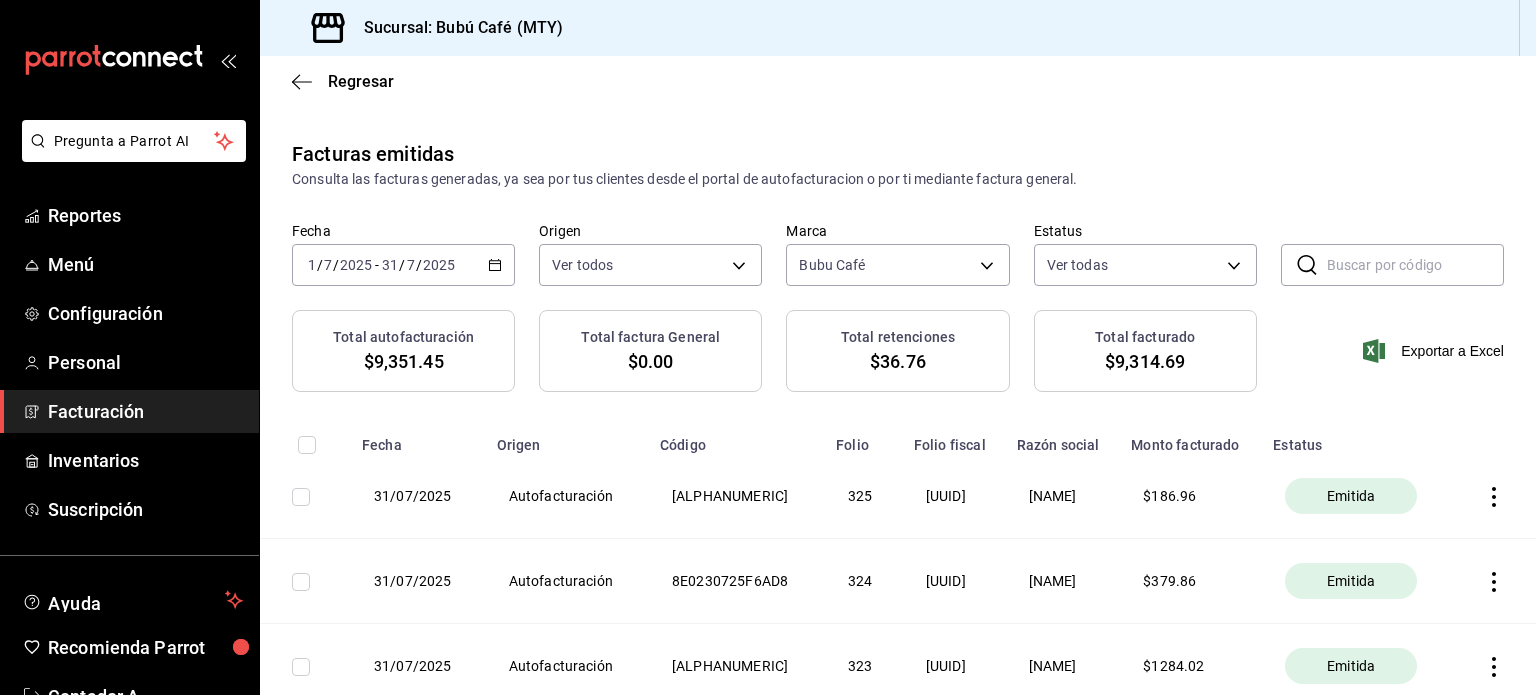 click on "Regresar Facturas emitidas Consulta las facturas generadas, ya sea por tus clientes desde el portal de autofacturacion o por ti mediante factura general. Fecha 2025-07-01 1 / 7 / 2025 - 2025-07-31 31 / 7 / 2025 Origen Ver todos ORDER_INVOICE,GENERAL_INVOICE Marca Bubu Café [UUID] Estatus Ver todas ACTIVE,PENDING_CANCELLATION,CANCELLED,PRE_CANCELLED ​ ​ Total autofacturación $9,351.45 Total factura General $0.00 Total retenciones $36.76 Total facturado $9,314.69 Exportar a Excel Fecha Origen Código Folio Folio fiscal Razón social Monto facturado Estatus 31/07/2025 Autofacturación [ALPHANUMERIC] 325 [UUID] [NAME] $ 186.96 Emitida 31/07/2025 Autofacturación [ALPHANUMERIC] 324 [UUID] [NAME] $ 379.86 Emitida 31/07/2025 Autofacturación [ALPHANUMERIC] 323 [UUID] [NAME] $ 1284.02 Emitida 30/07/2025 322 $ 321" at bounding box center [898, 991] 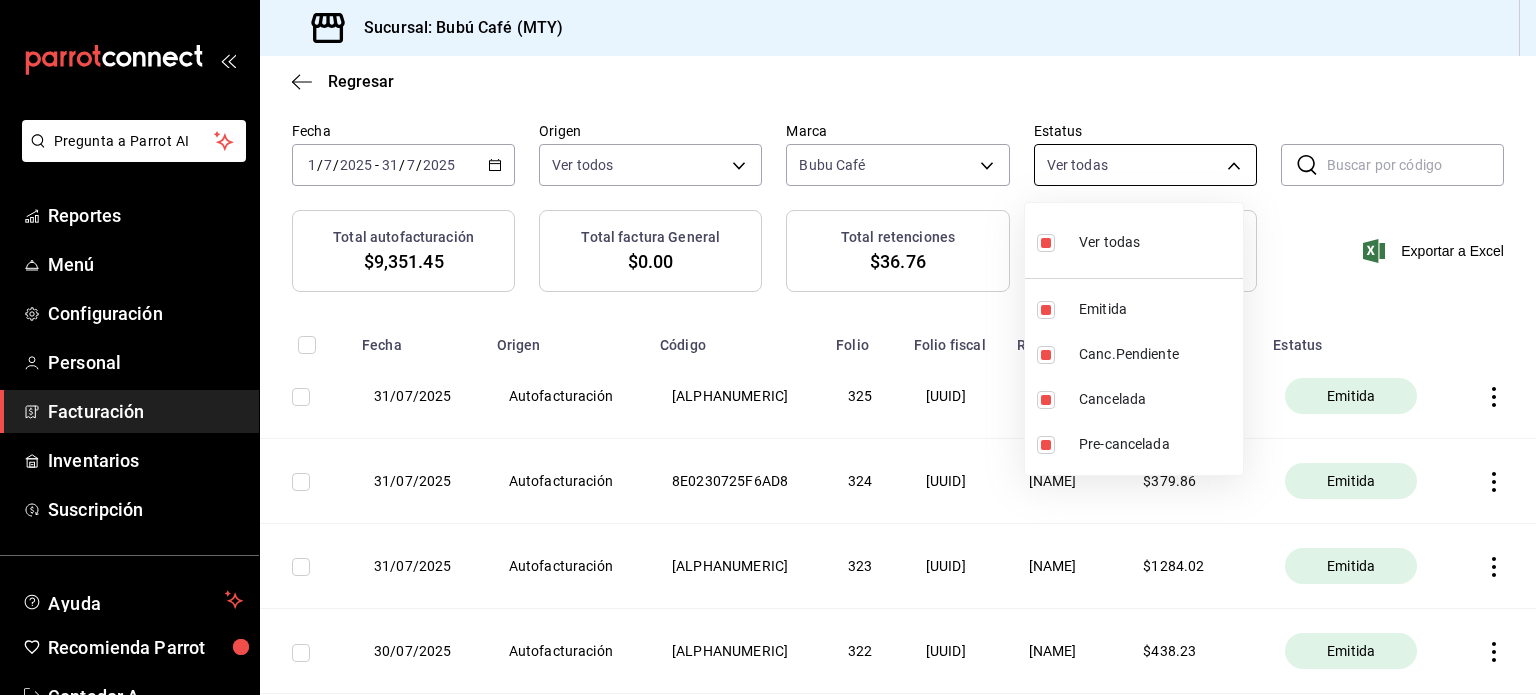 click on "Pregunta a Parrot AI Reportes   Menú   Configuración   Personal   Facturación   Inventarios   Suscripción   Ayuda Recomienda Parrot   Contador A   Sugerir nueva función   Sucursal: Bubú Café ([CITY]) Regresar Facturas emitidas Consulta las facturas generadas, ya sea por tus clientes desde el portal de autofacturacion o por ti mediante factura general. Fecha 2025-07-01 1 / 7 / 2025 - 2025-07-31 31 / 7 / 2025 Origen Ver todos ORDER_INVOICE,GENERAL_INVOICE Marca Bubu Café [UUID] Estatus Ver todas ACTIVE,PENDING_CANCELLATION,CANCELLED,PRE_CANCELLED ​ ​ Total autofacturación $9,351.45 Total factura General $0.00 Total retenciones $36.76 Total facturado $9,314.69 Exportar a Excel Fecha Origen Código Folio Folio fiscal Razón social Monto facturado Estatus 31/07/2025 Autofacturación [ALPHANUMERIC] 325 [UUID] [NAME] $ 186.96 Emitida 31/07/2025 Autofacturación [ALPHANUMERIC] 324 [UUID] $ $" at bounding box center [768, 347] 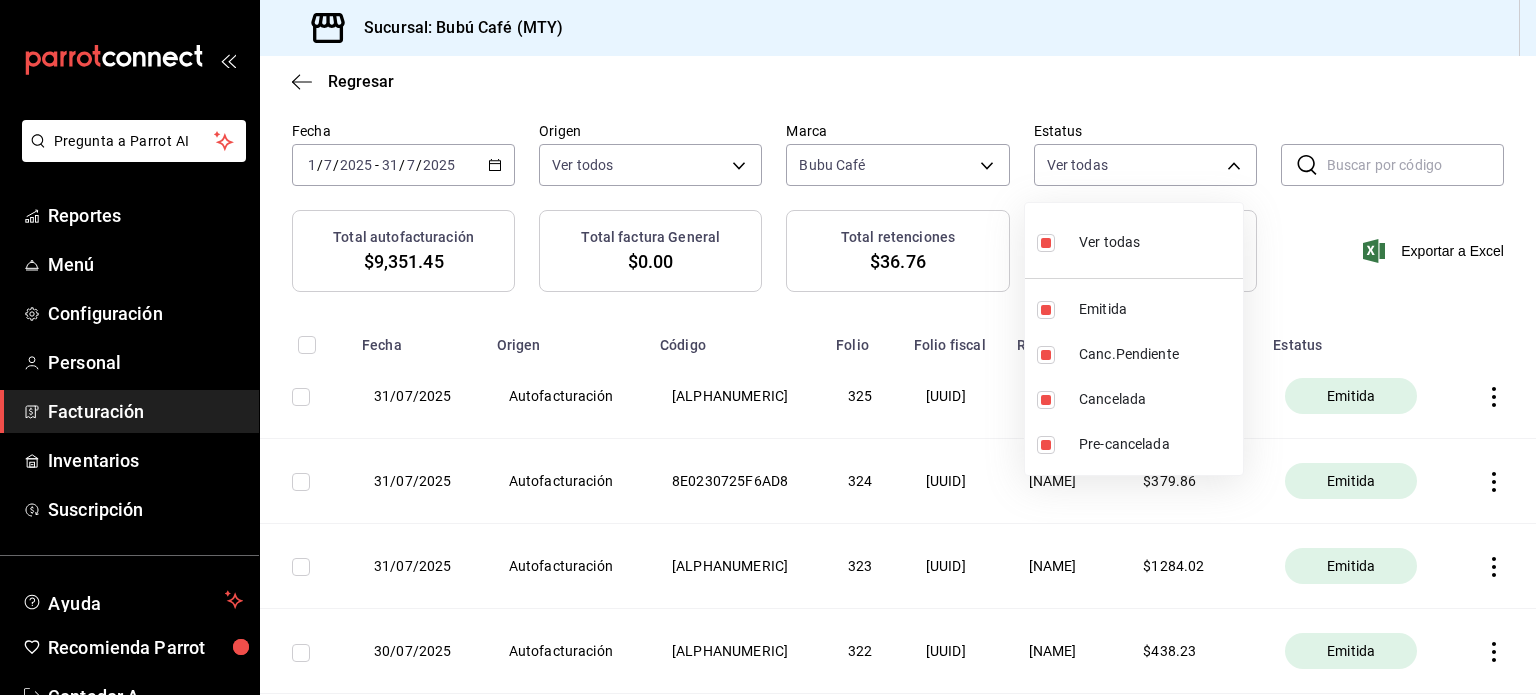 click at bounding box center (768, 347) 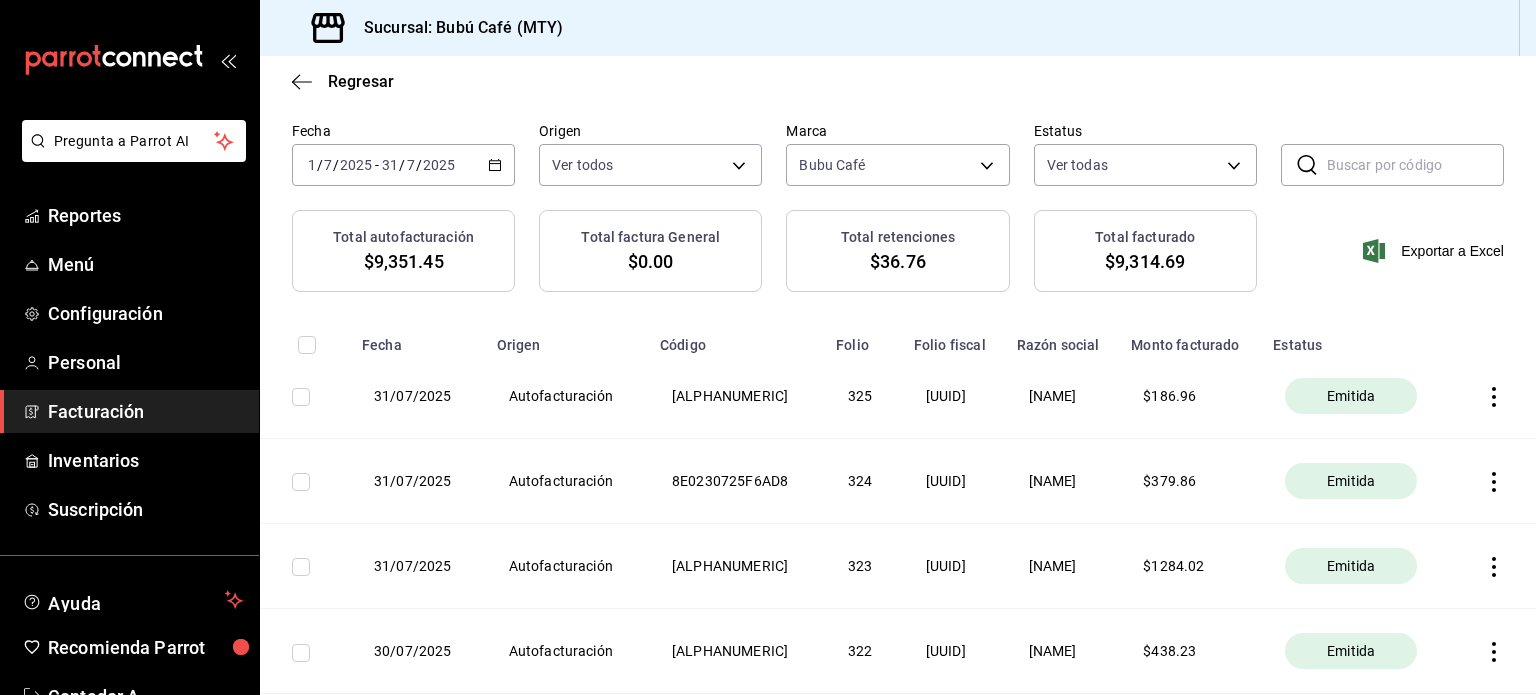 click 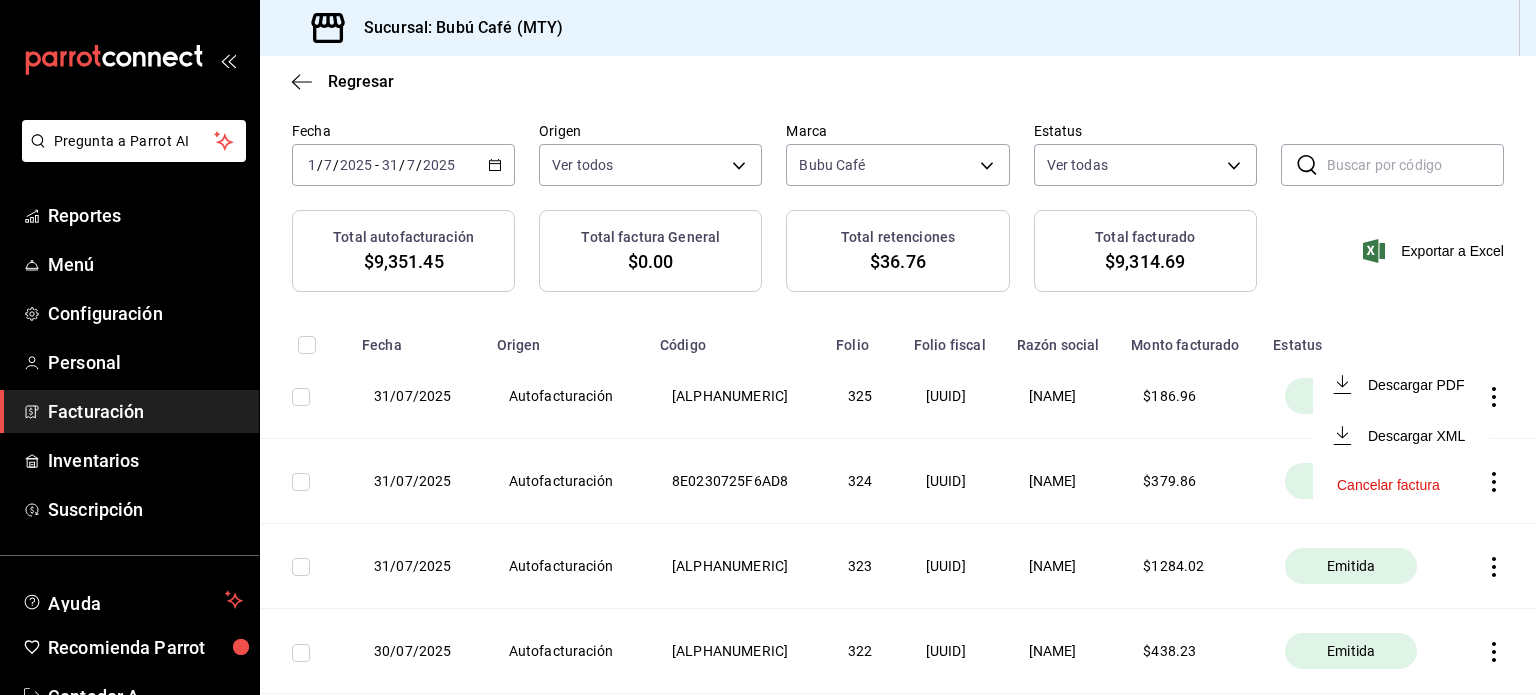 click at bounding box center [768, 347] 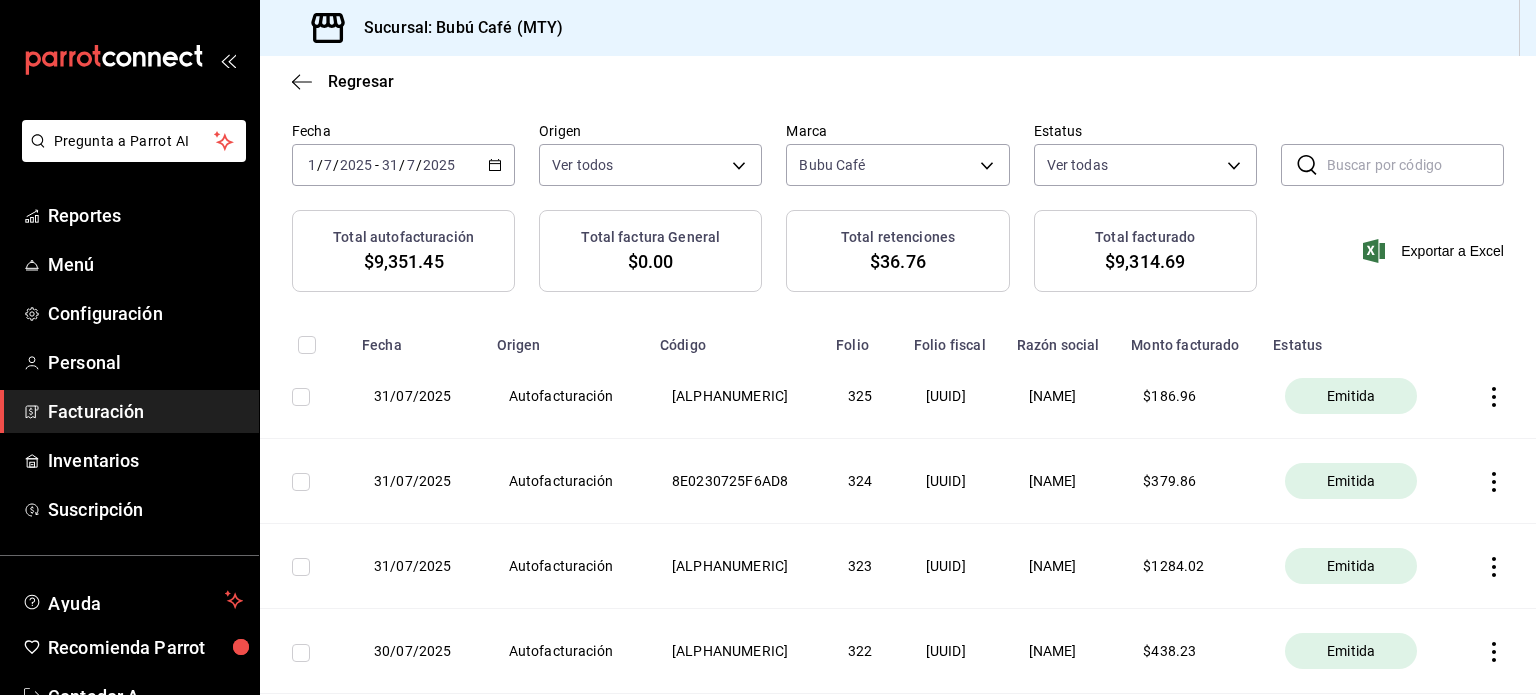 type 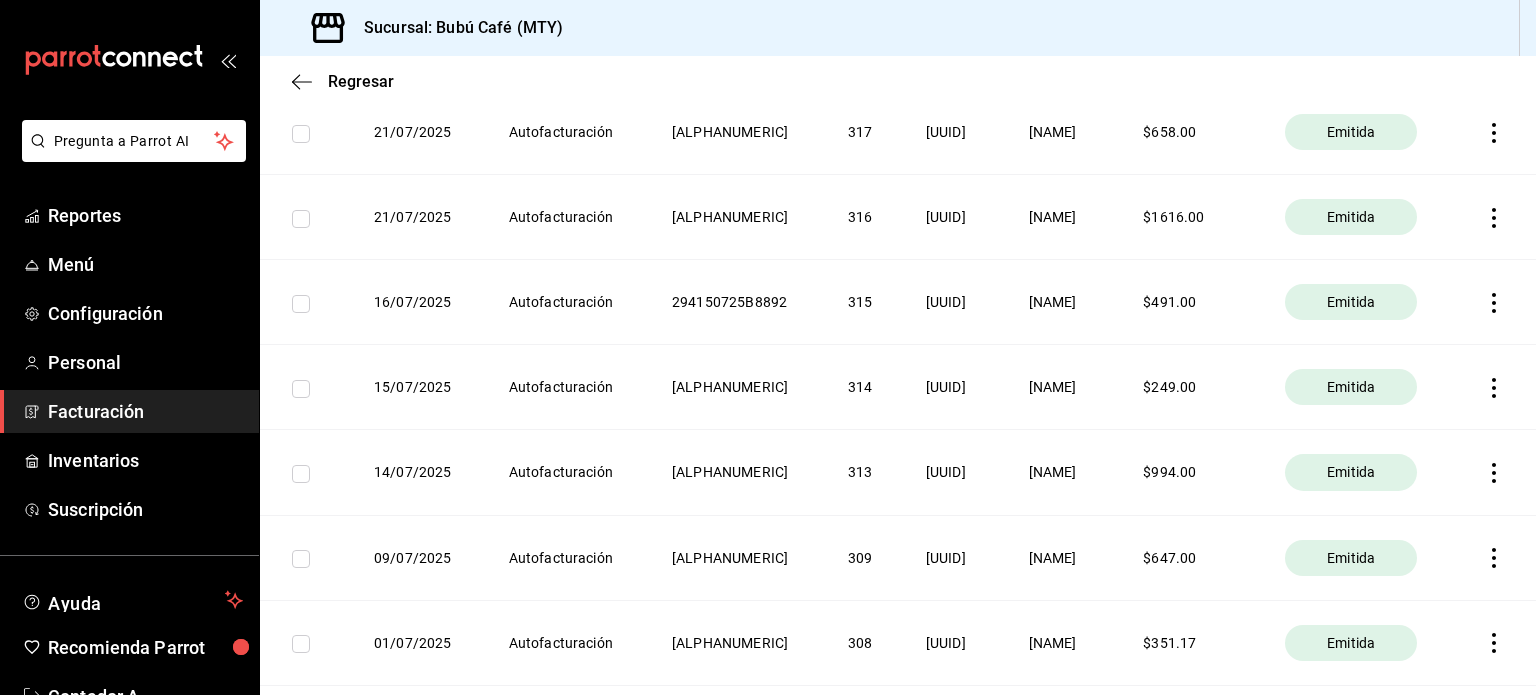 scroll, scrollTop: 1100, scrollLeft: 0, axis: vertical 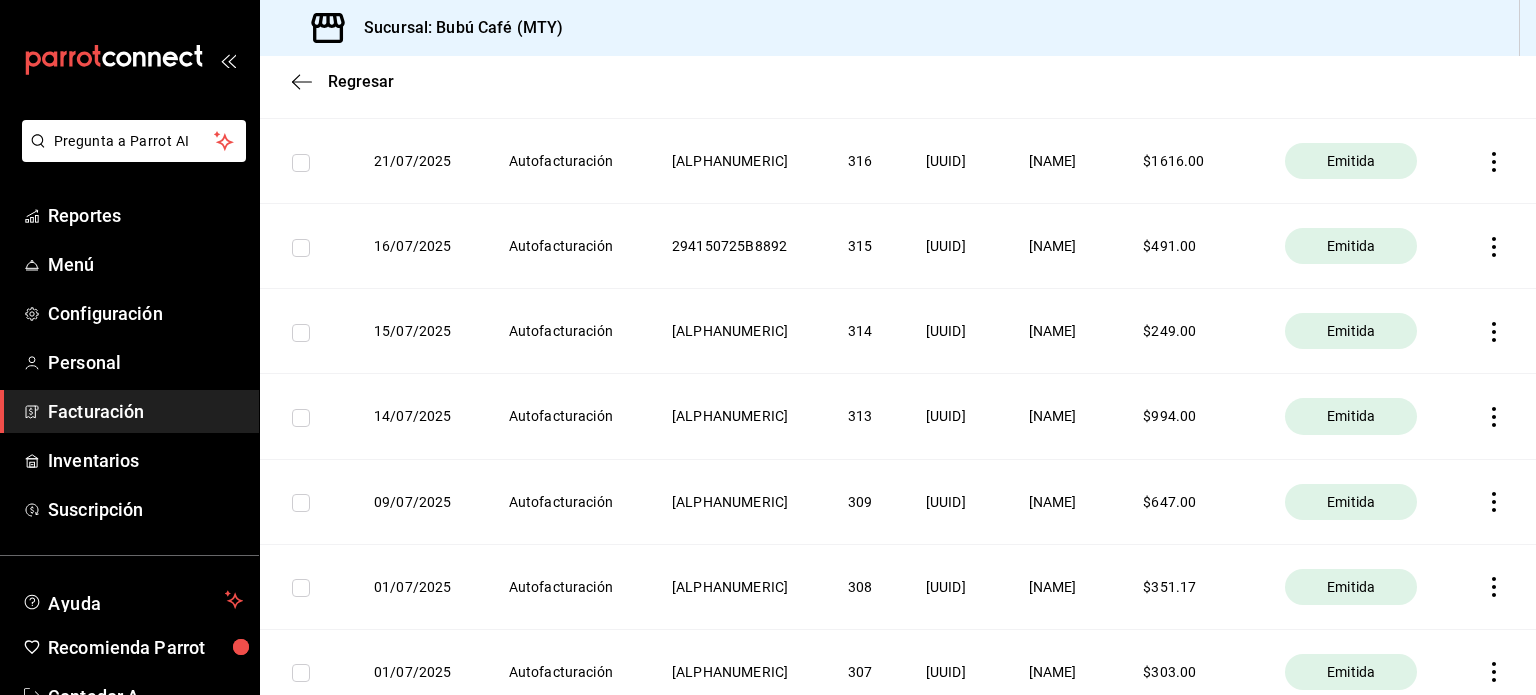 click 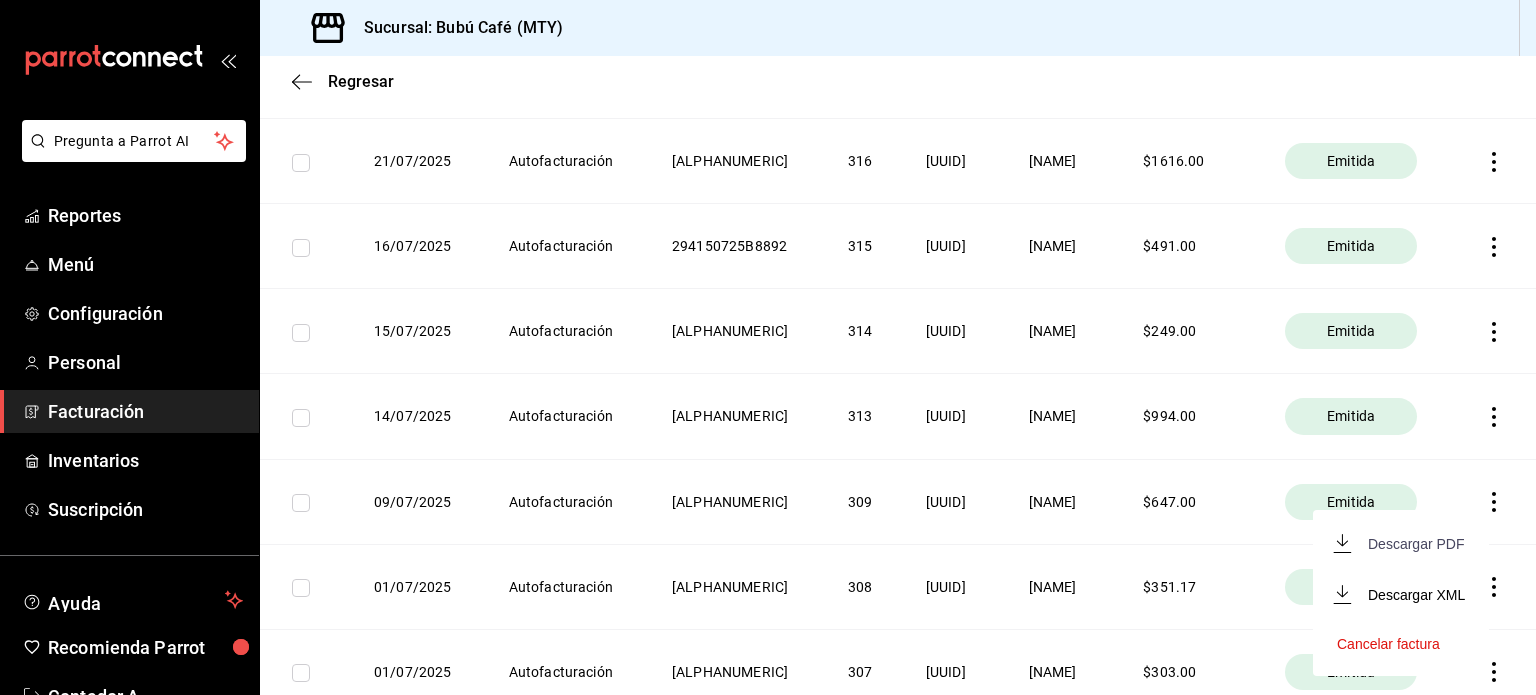 click on "Descargar PDF" at bounding box center [1416, 544] 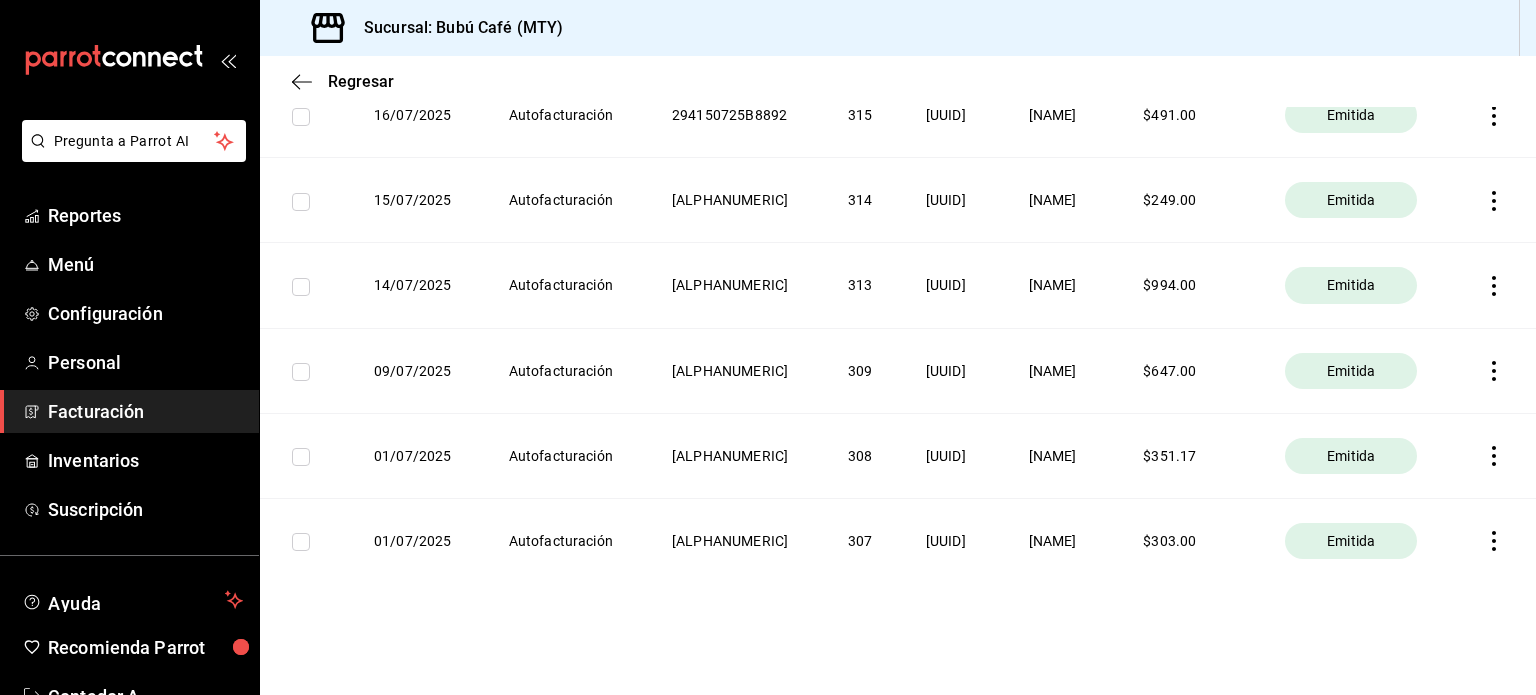 scroll, scrollTop: 1900, scrollLeft: 0, axis: vertical 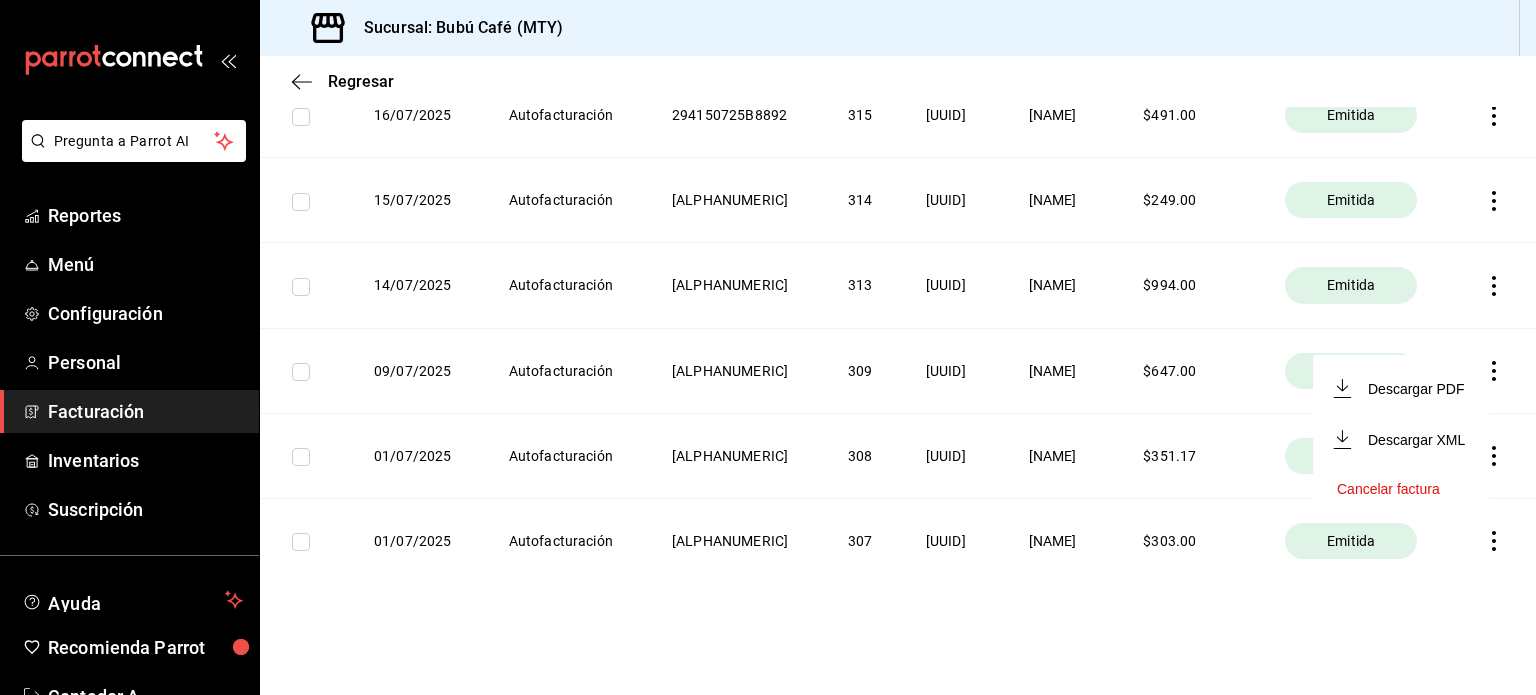 click on "Descargar PDF" at bounding box center [1401, 388] 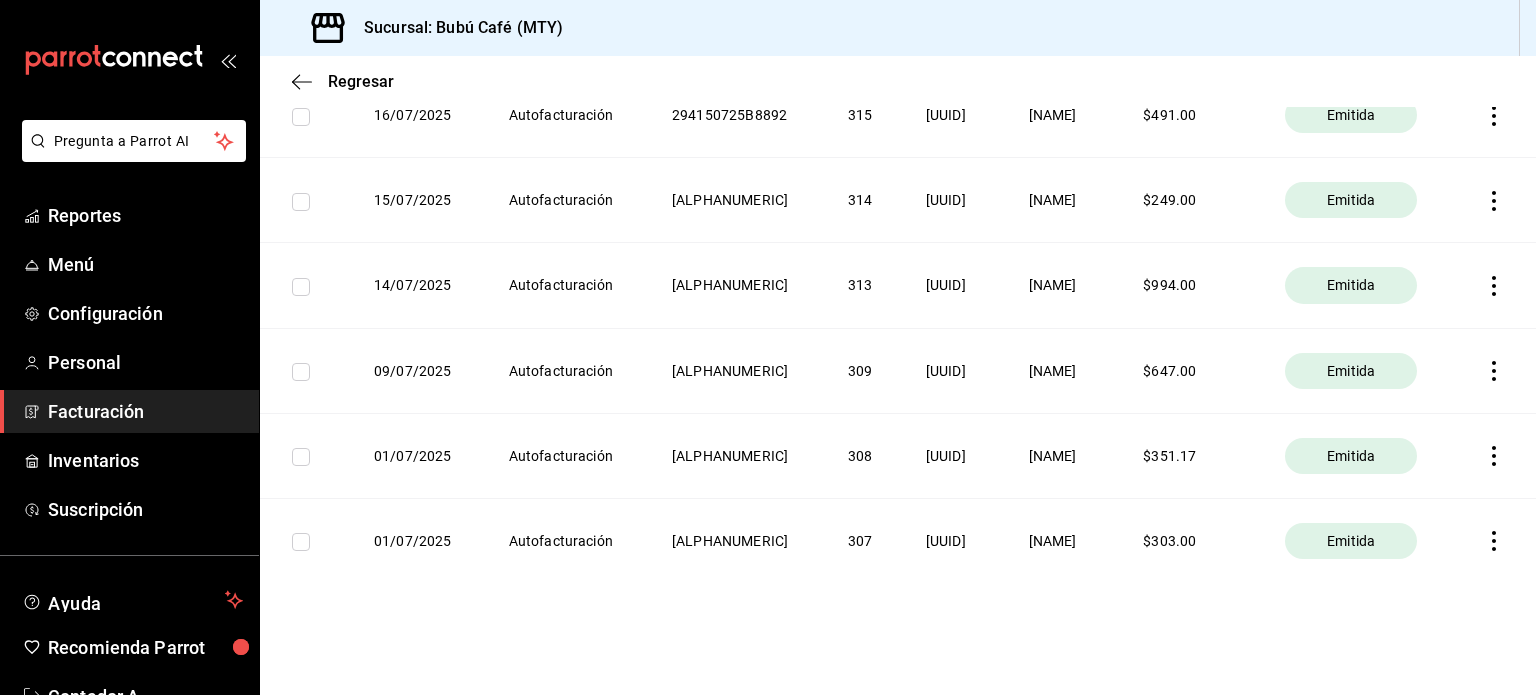 scroll, scrollTop: 1500, scrollLeft: 0, axis: vertical 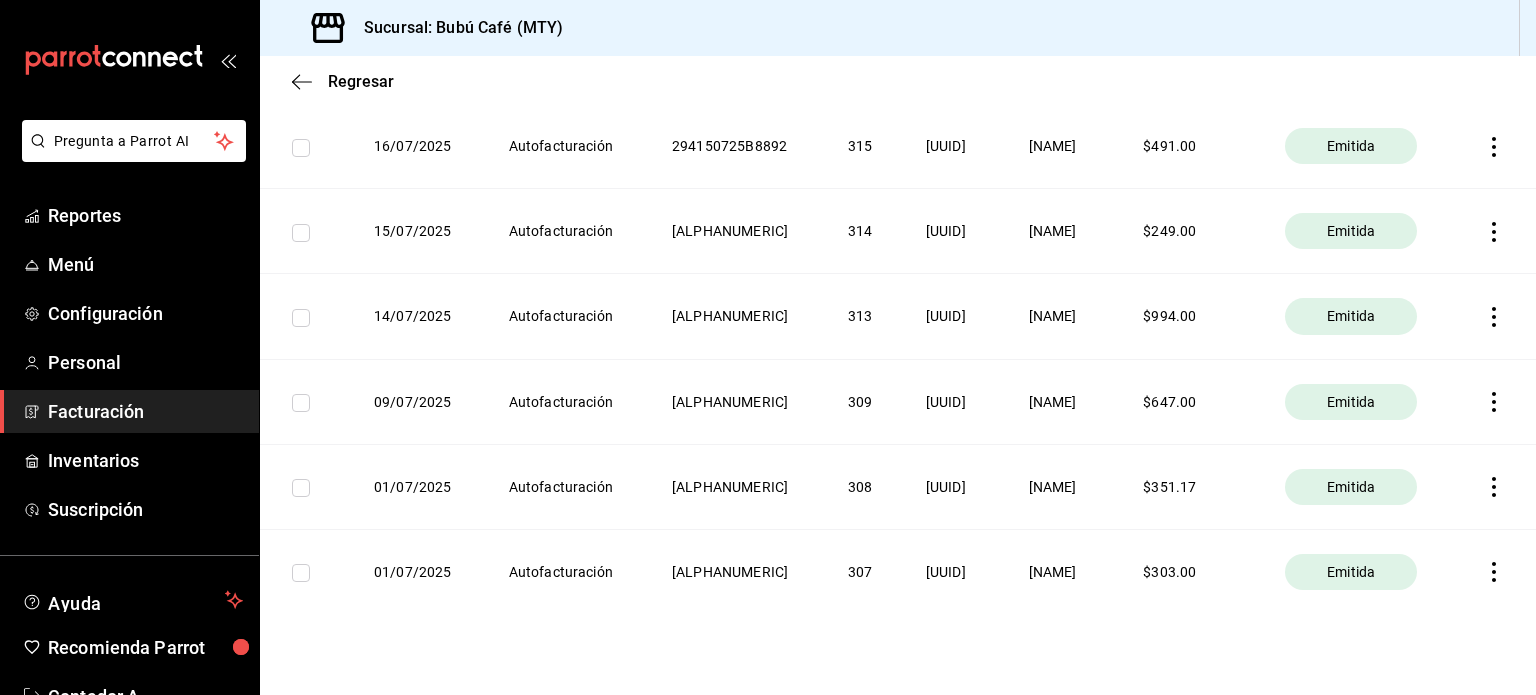 click 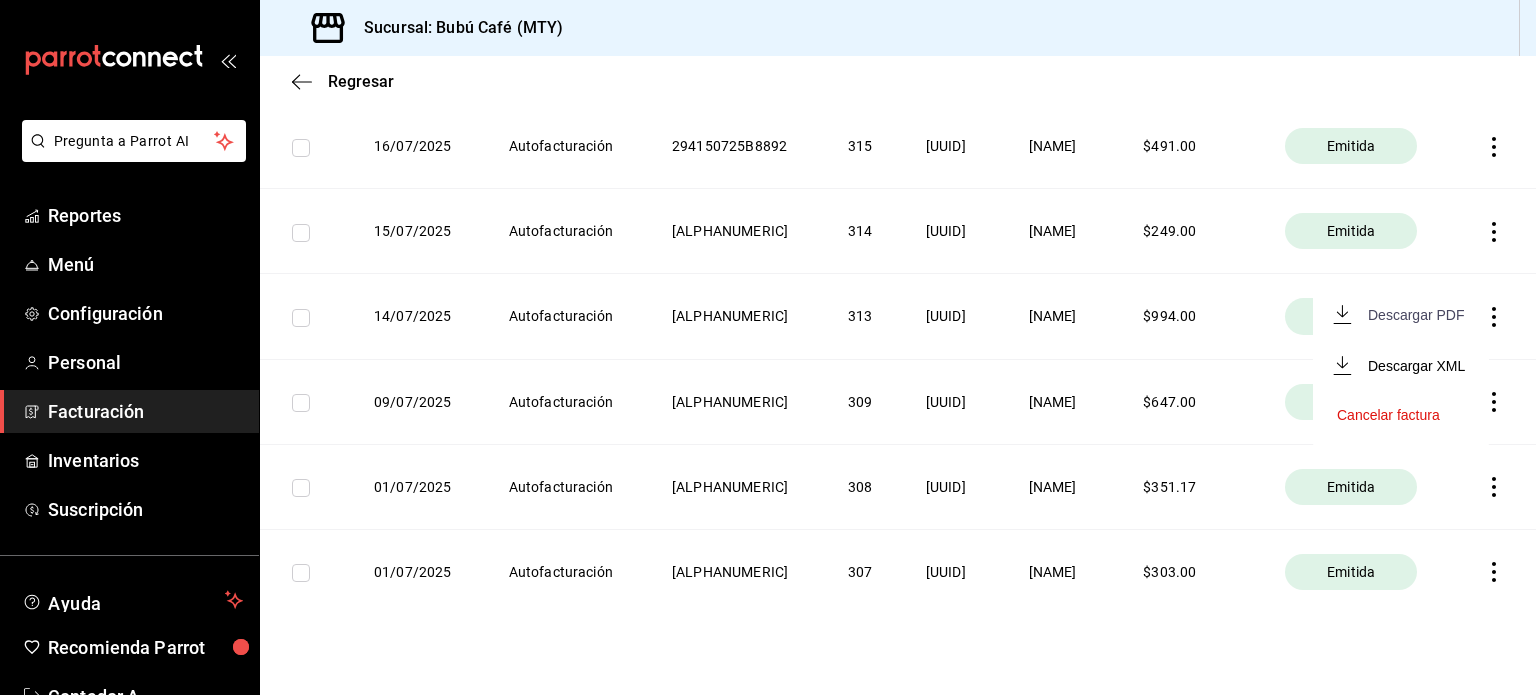 click on "Descargar PDF" at bounding box center [1400, 314] 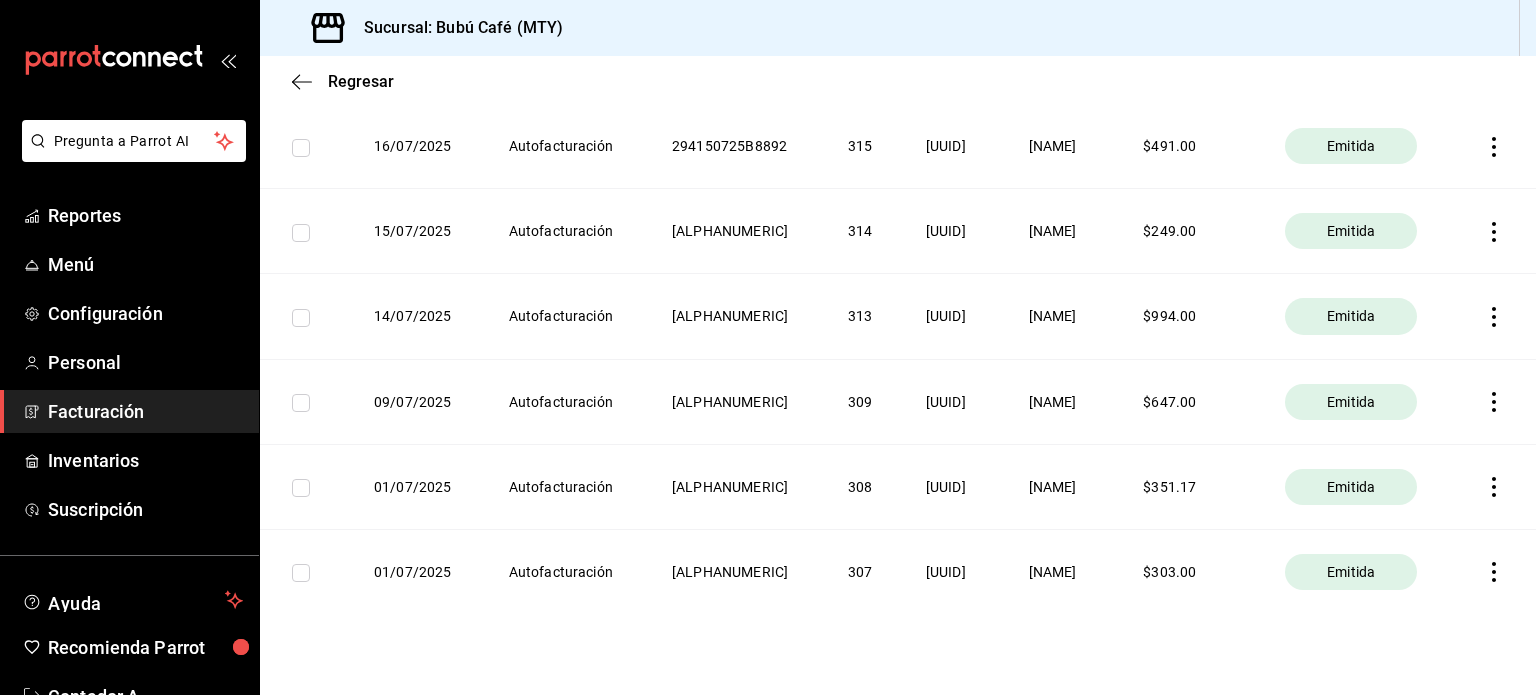 click 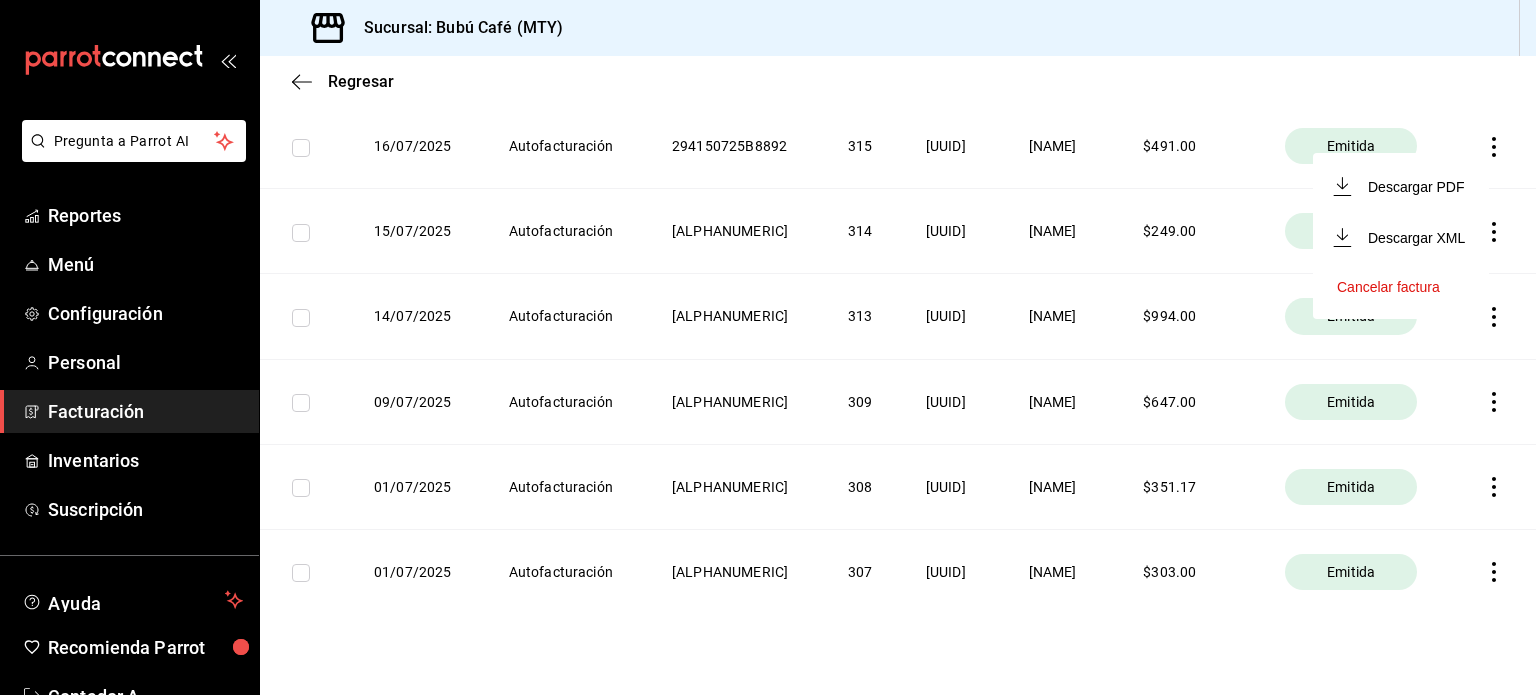 click on "Descargar PDF" at bounding box center (1401, 186) 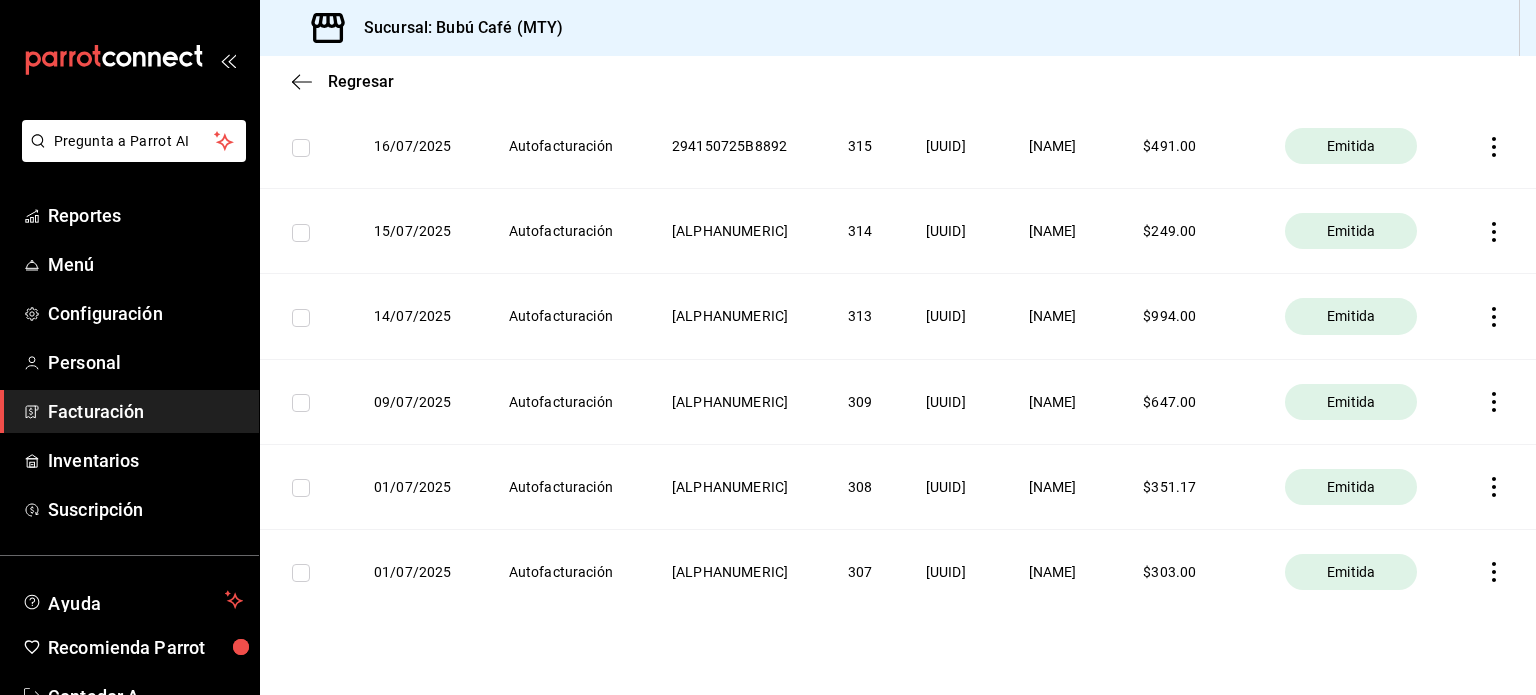 scroll, scrollTop: 1100, scrollLeft: 0, axis: vertical 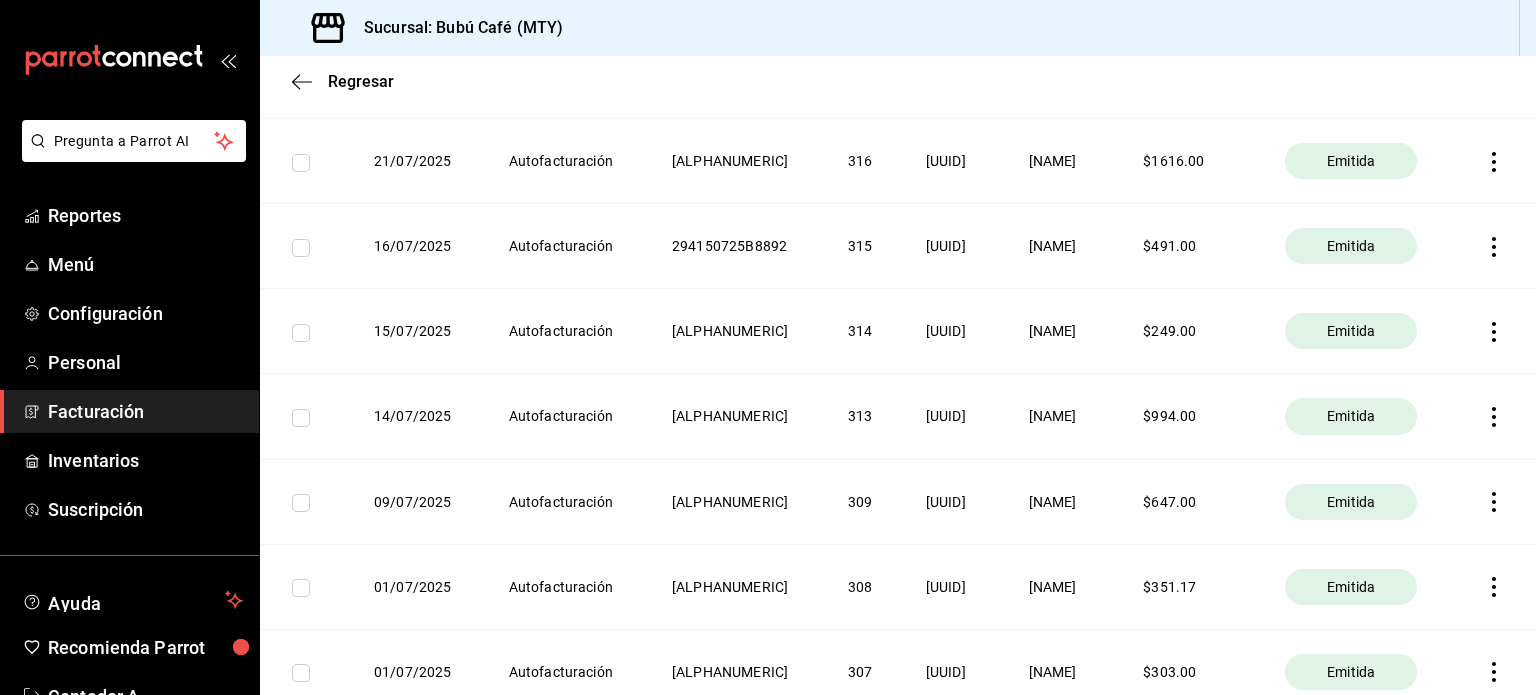 click at bounding box center (1495, -94) 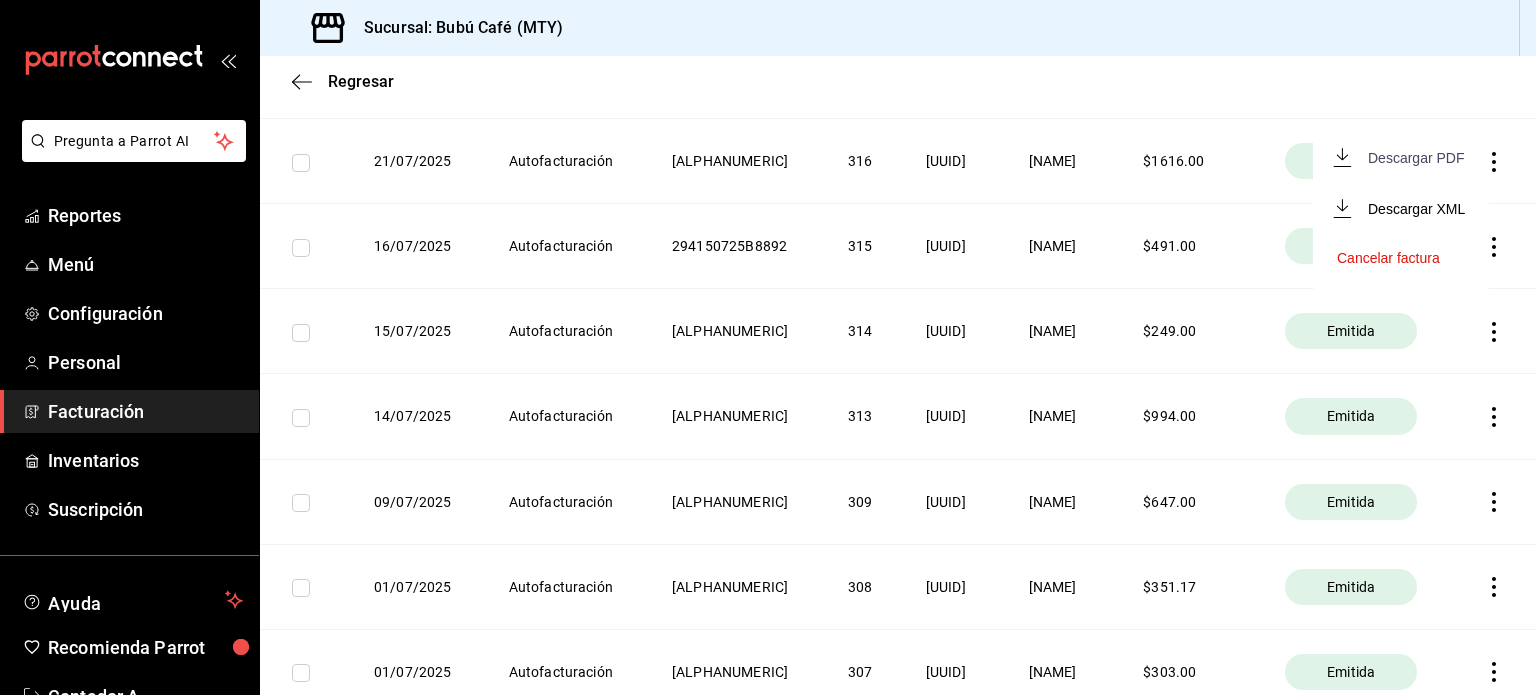 click on "Descargar PDF" at bounding box center (1400, 157) 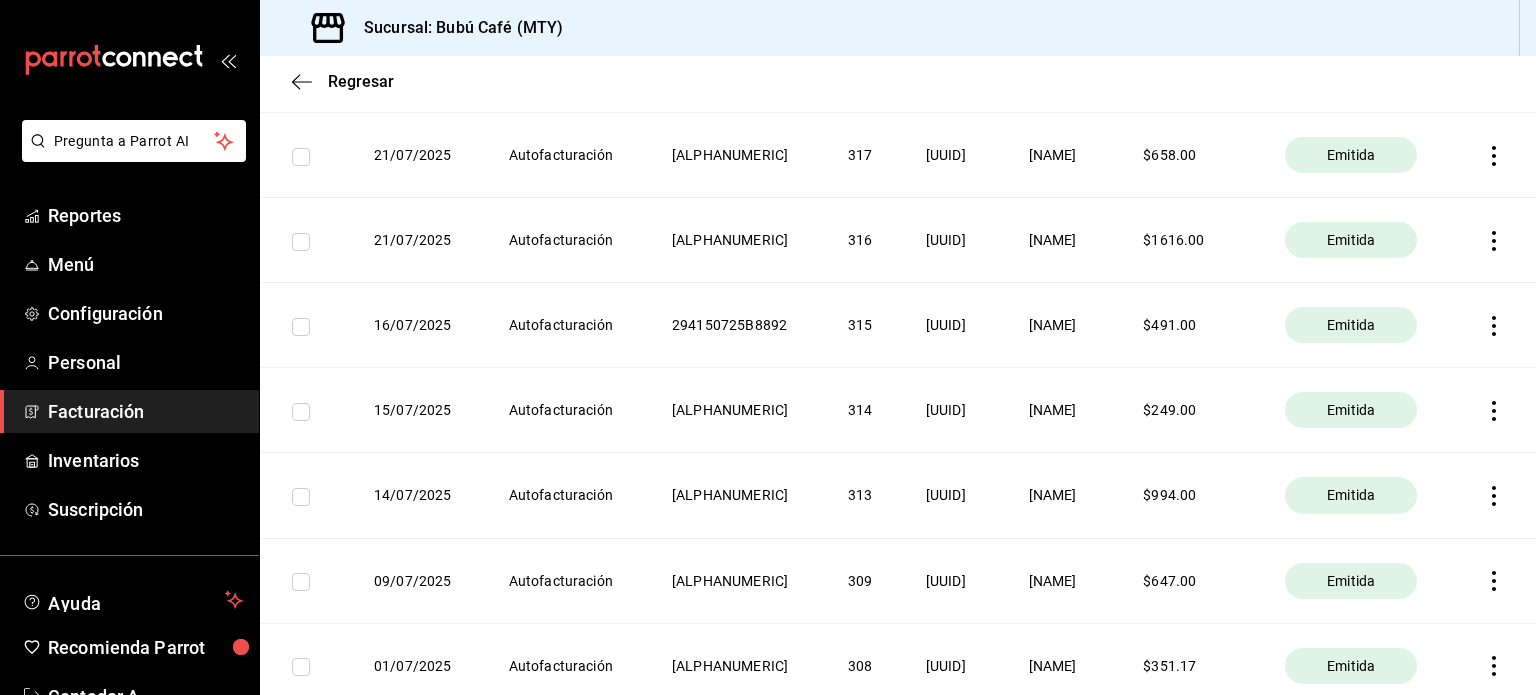 scroll, scrollTop: 1000, scrollLeft: 0, axis: vertical 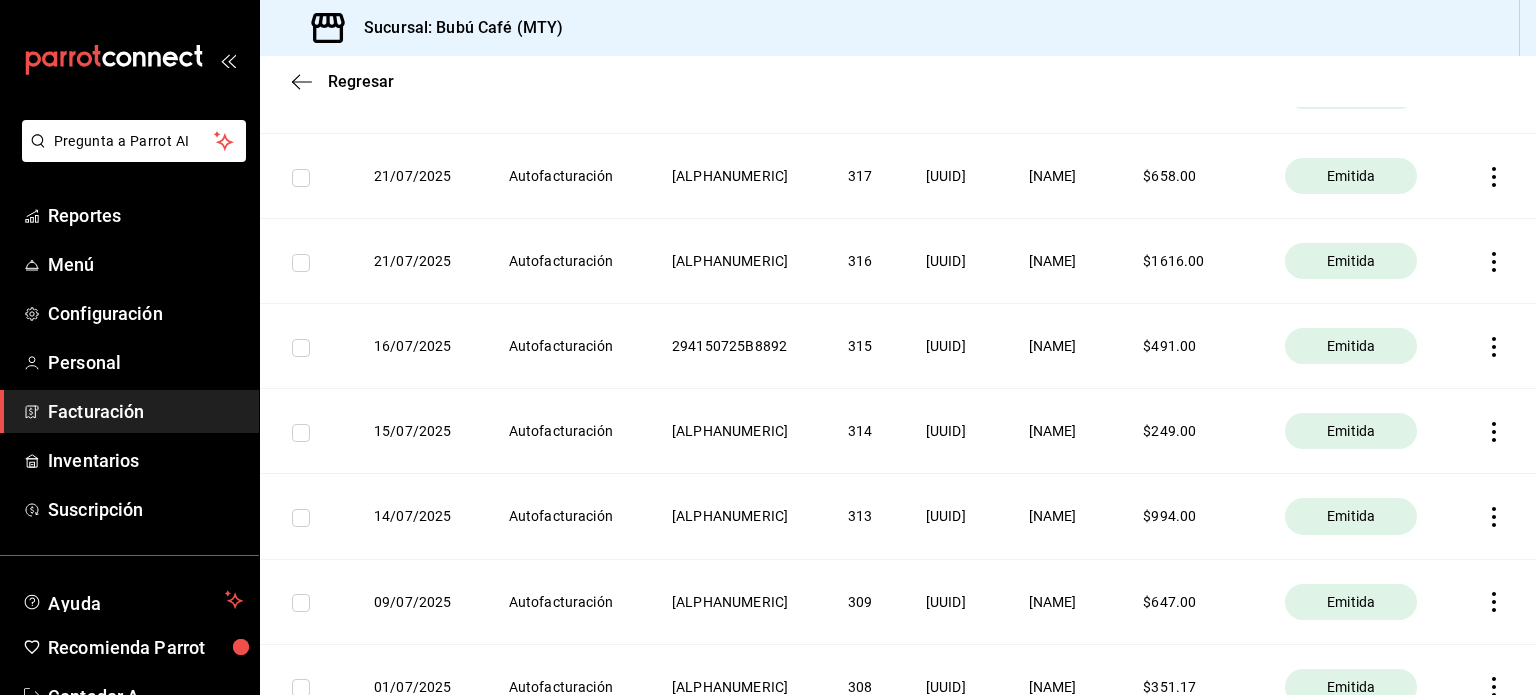 click 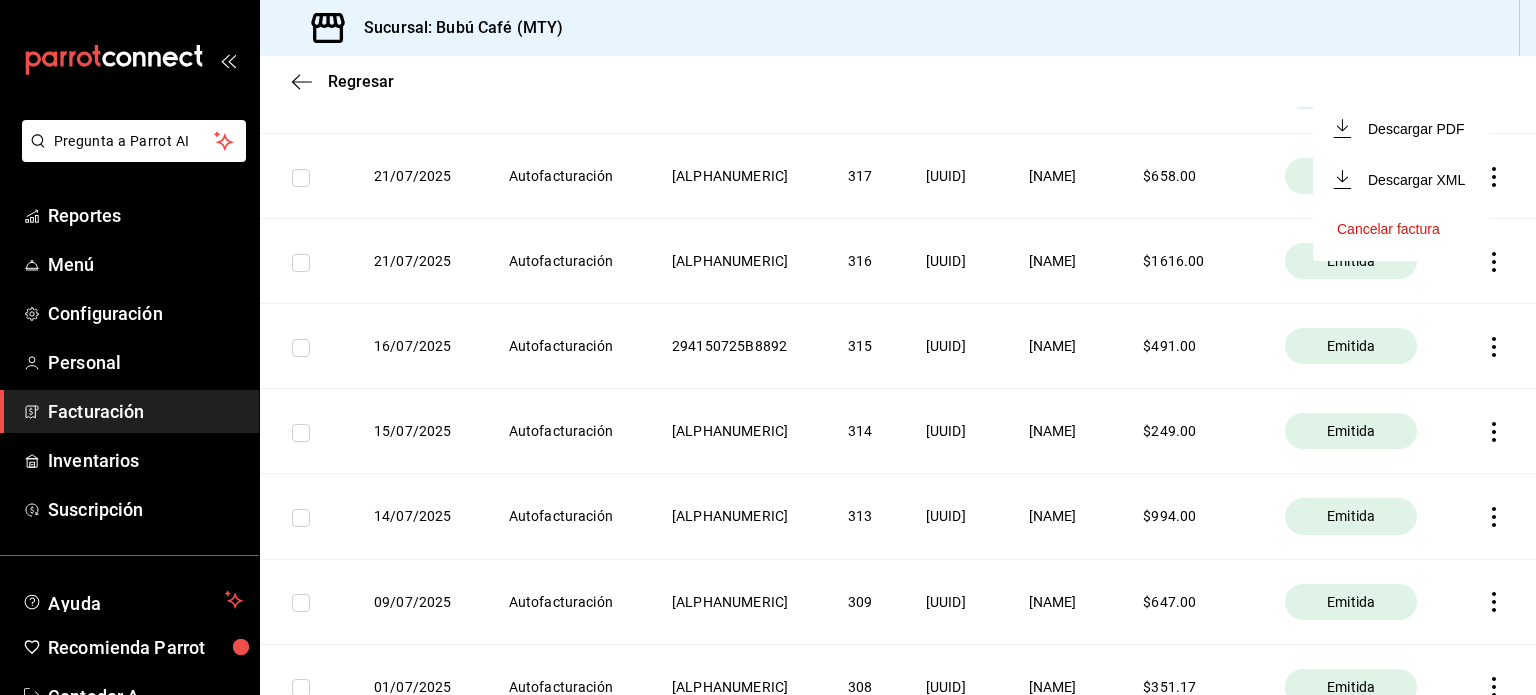 click on "Descargar XML" at bounding box center (1401, 179) 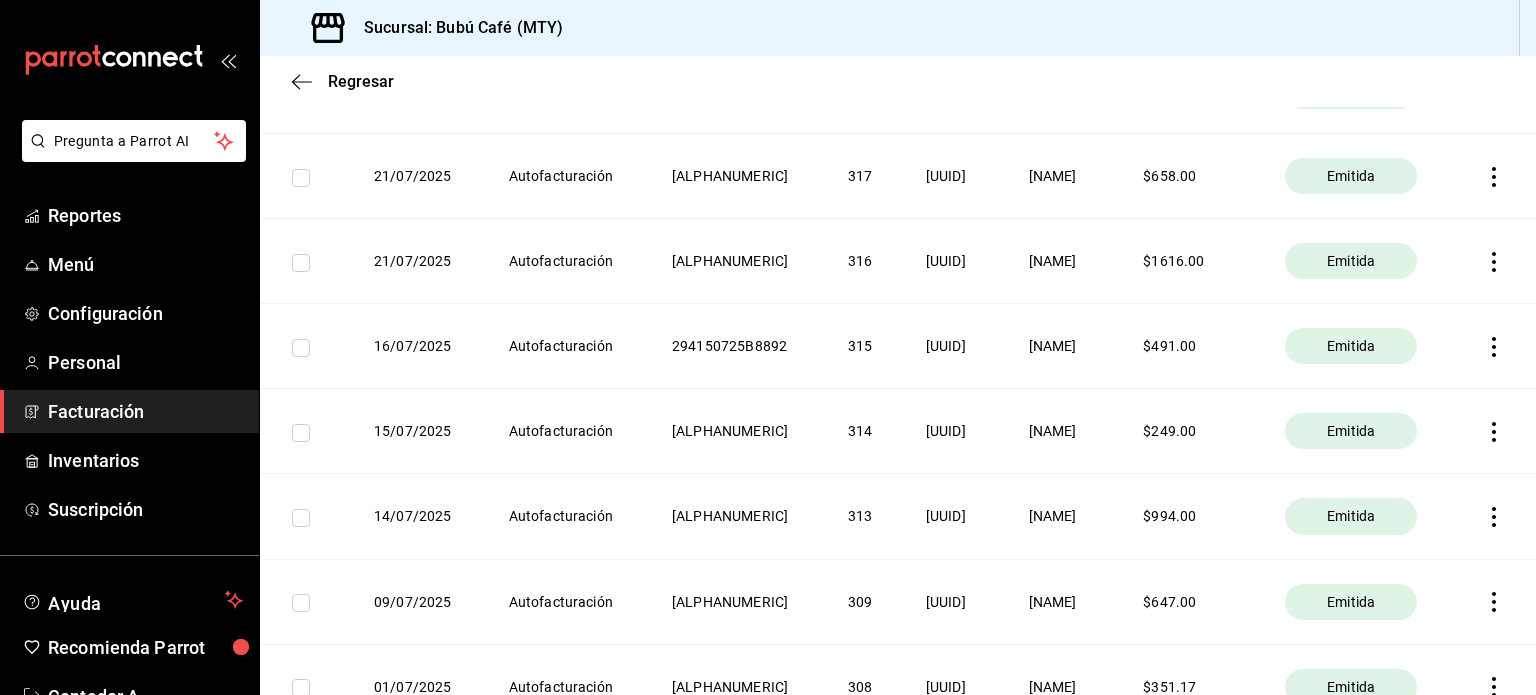 click 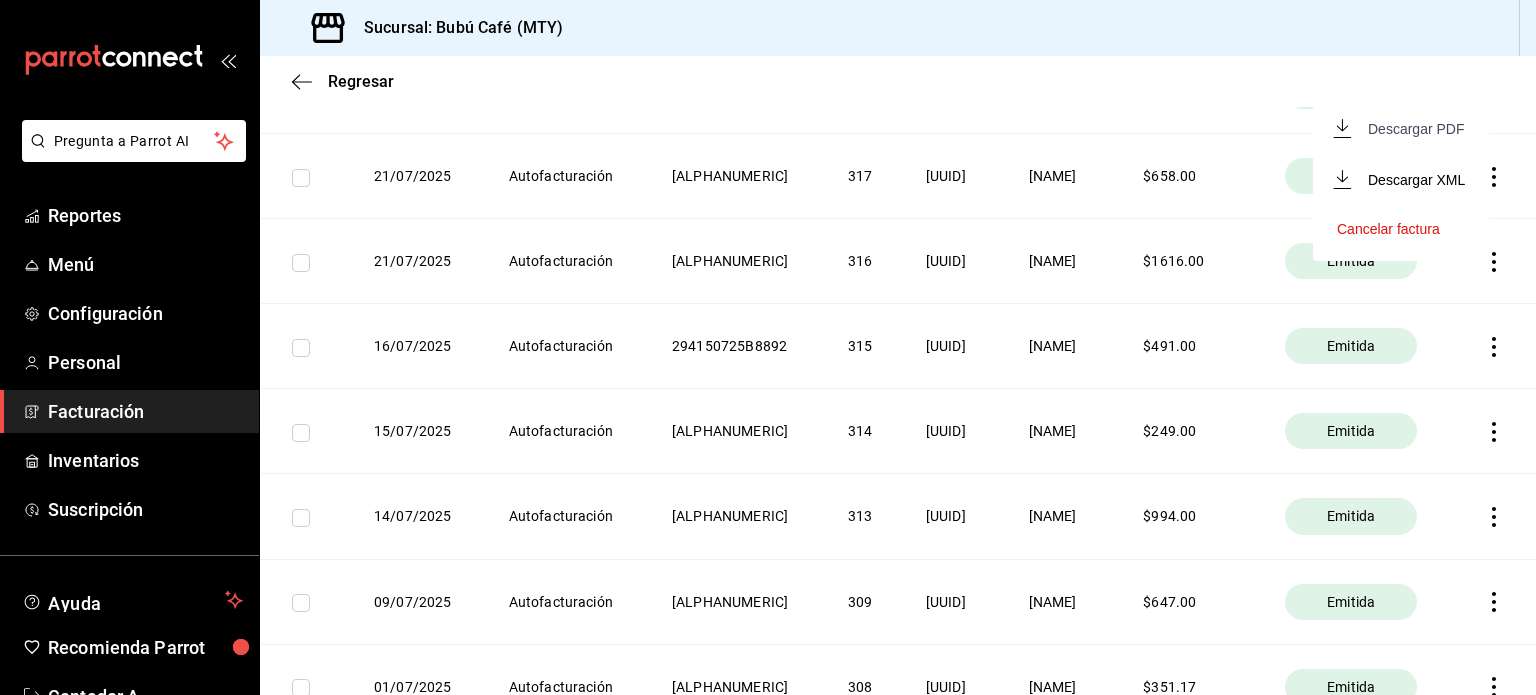 click on "Descargar PDF" at bounding box center [1416, 129] 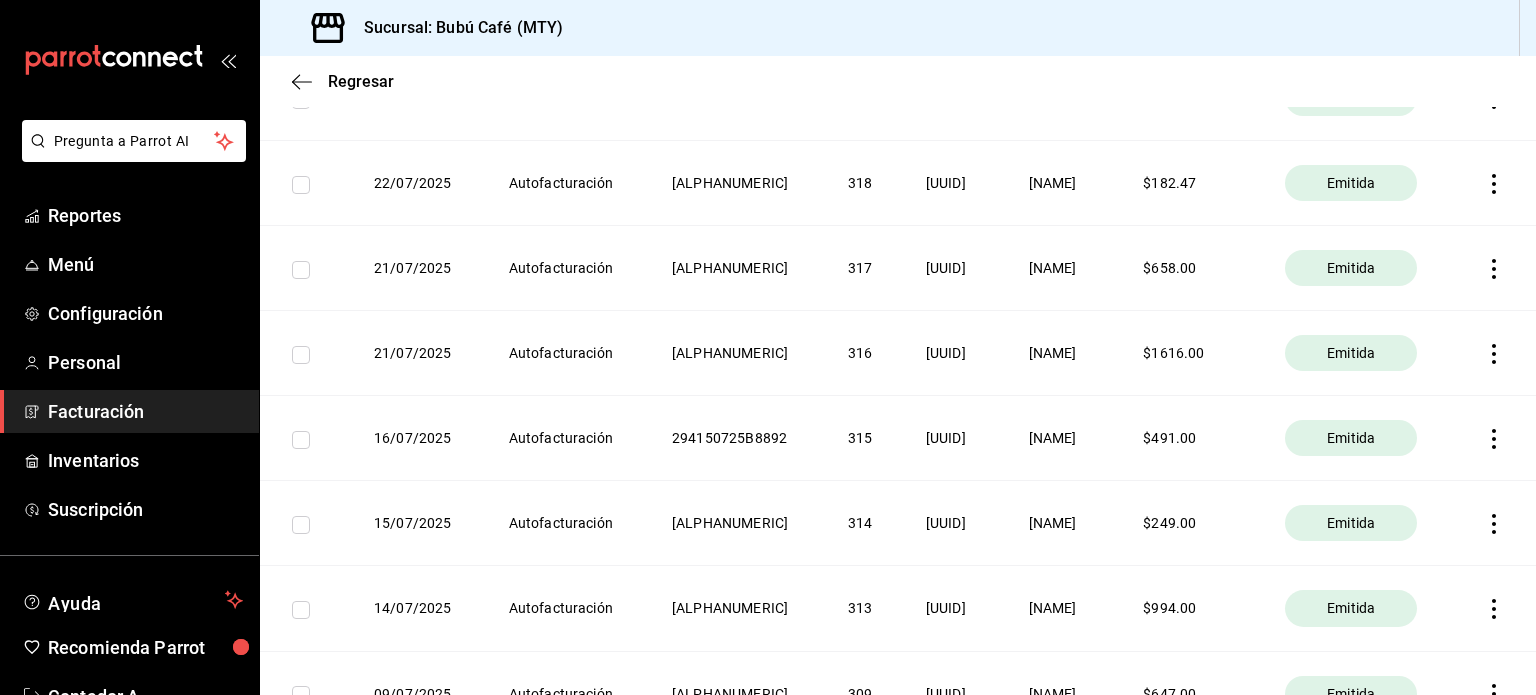 scroll, scrollTop: 900, scrollLeft: 0, axis: vertical 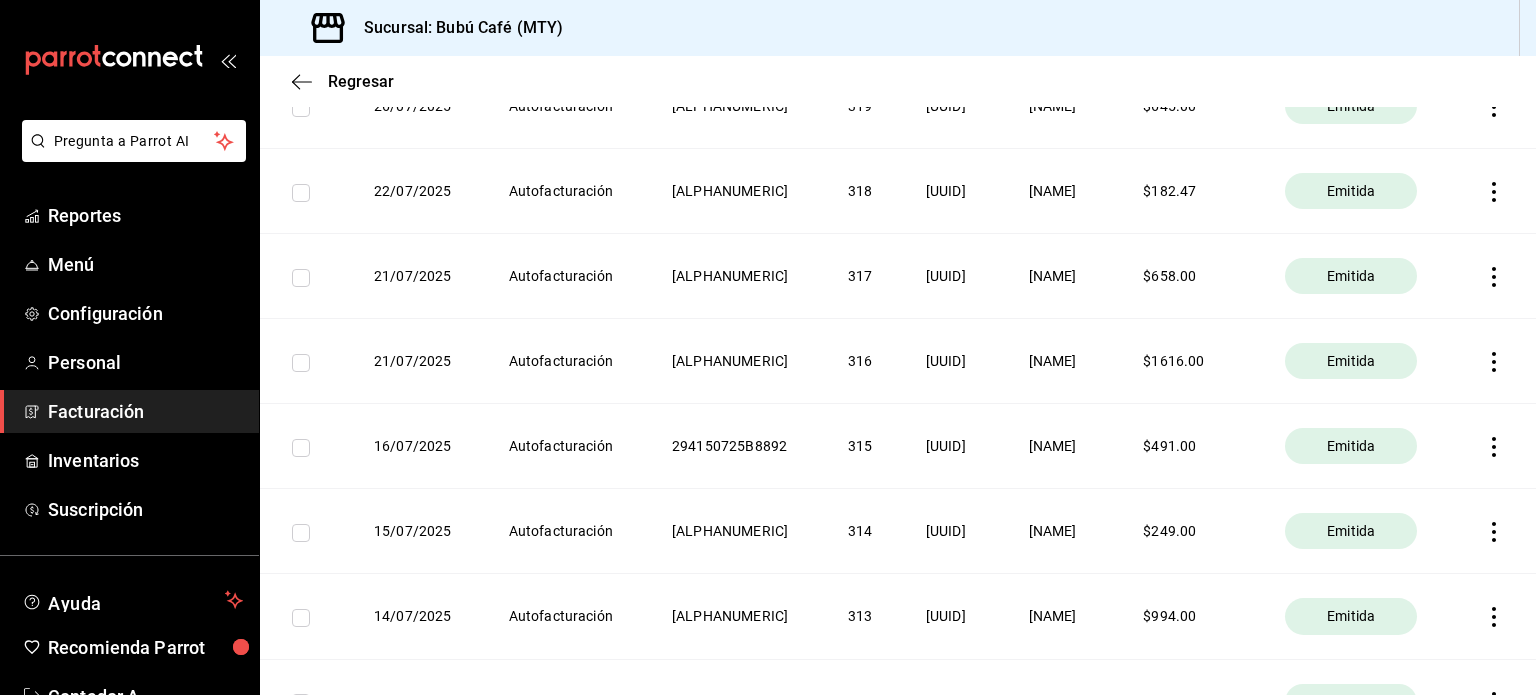 click 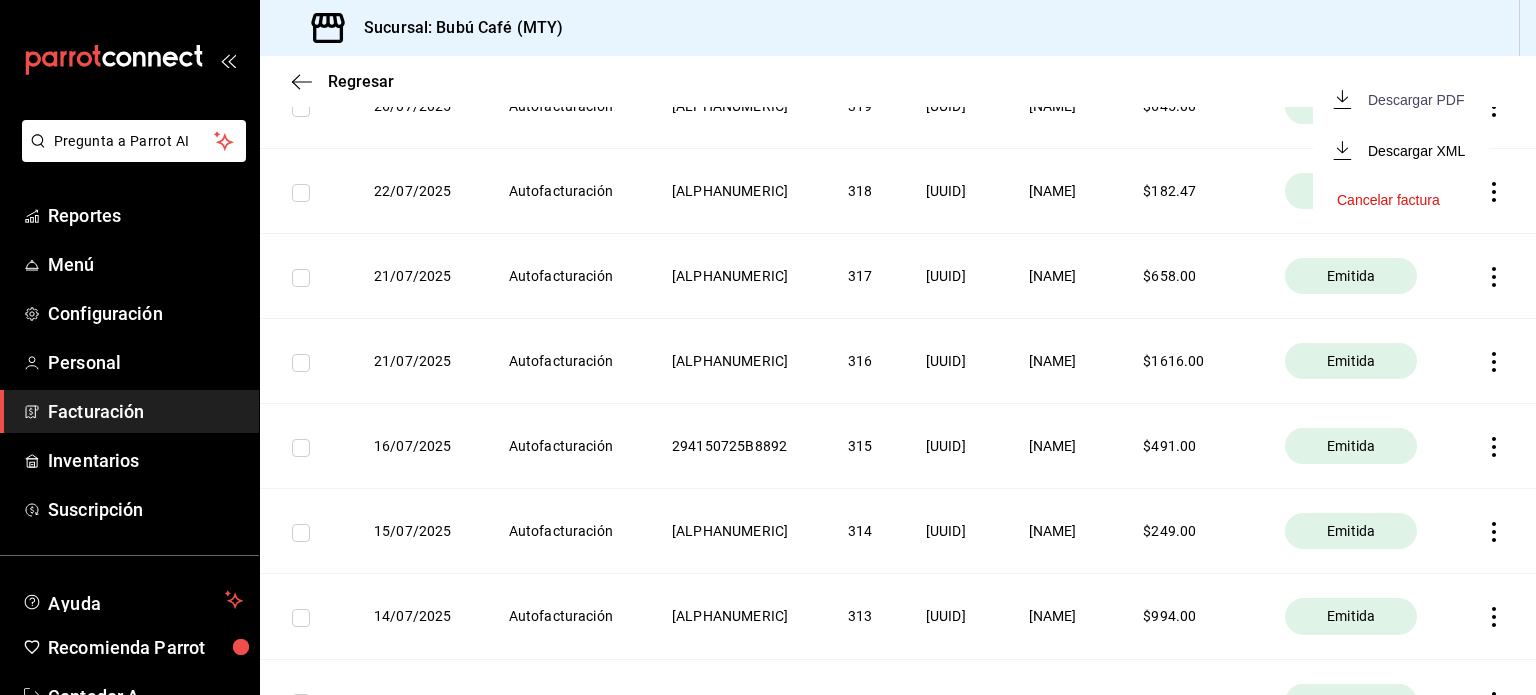 click on "Descargar PDF" at bounding box center [1416, 100] 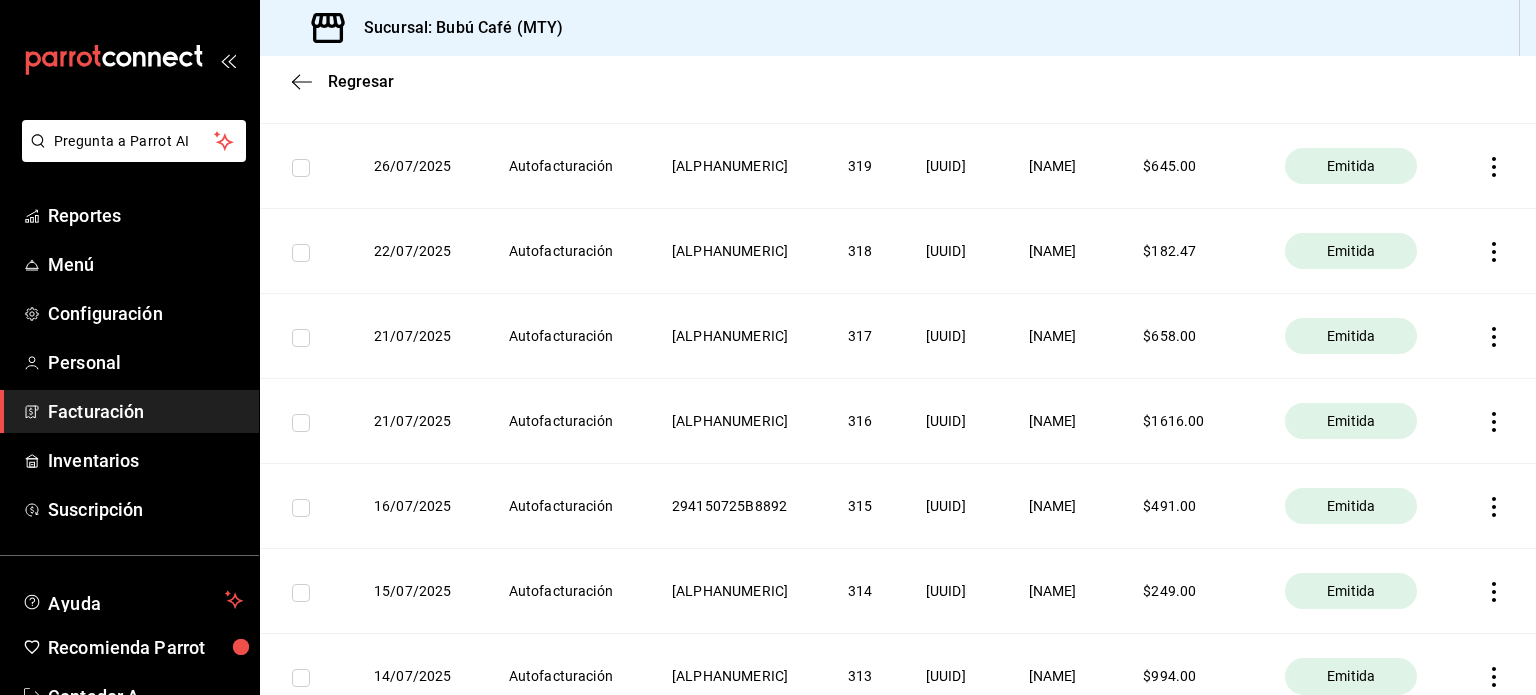 scroll, scrollTop: 800, scrollLeft: 0, axis: vertical 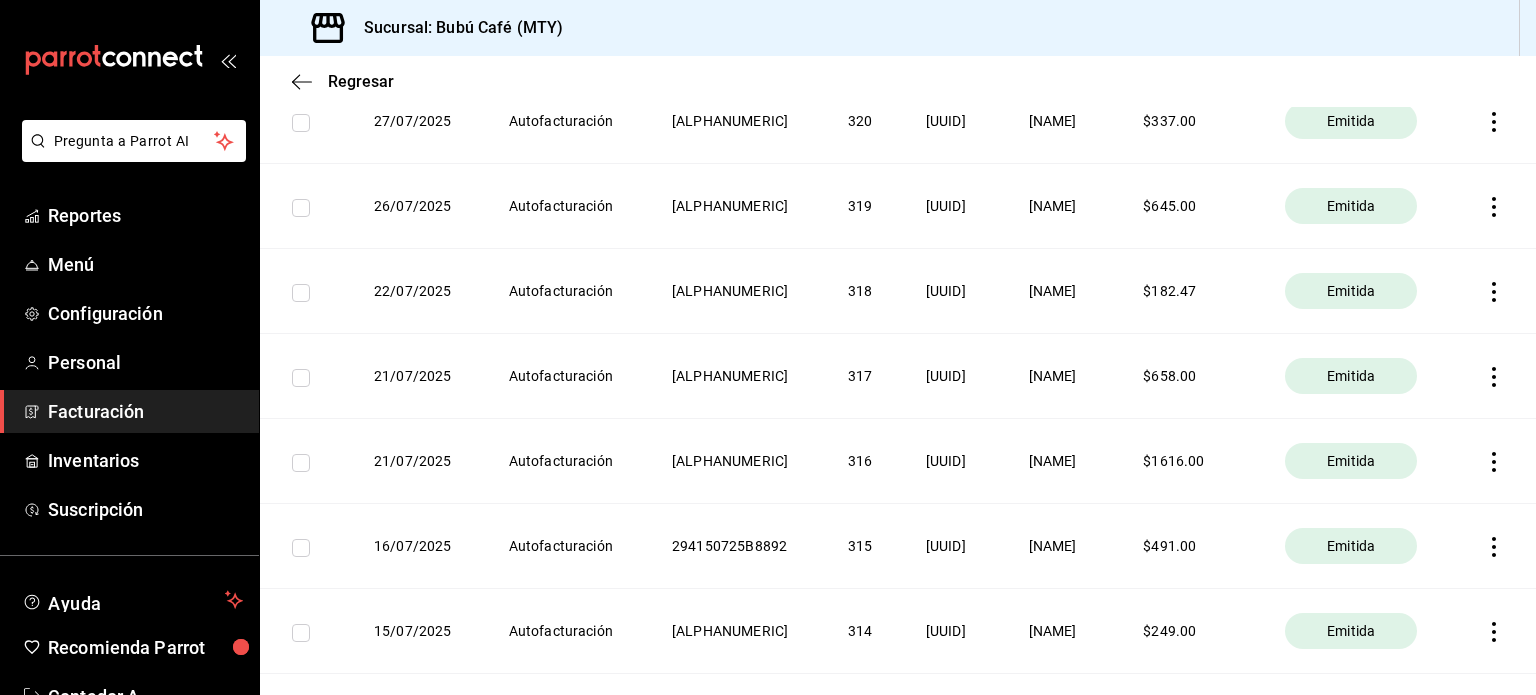 click on "Regresar" at bounding box center (898, 81) 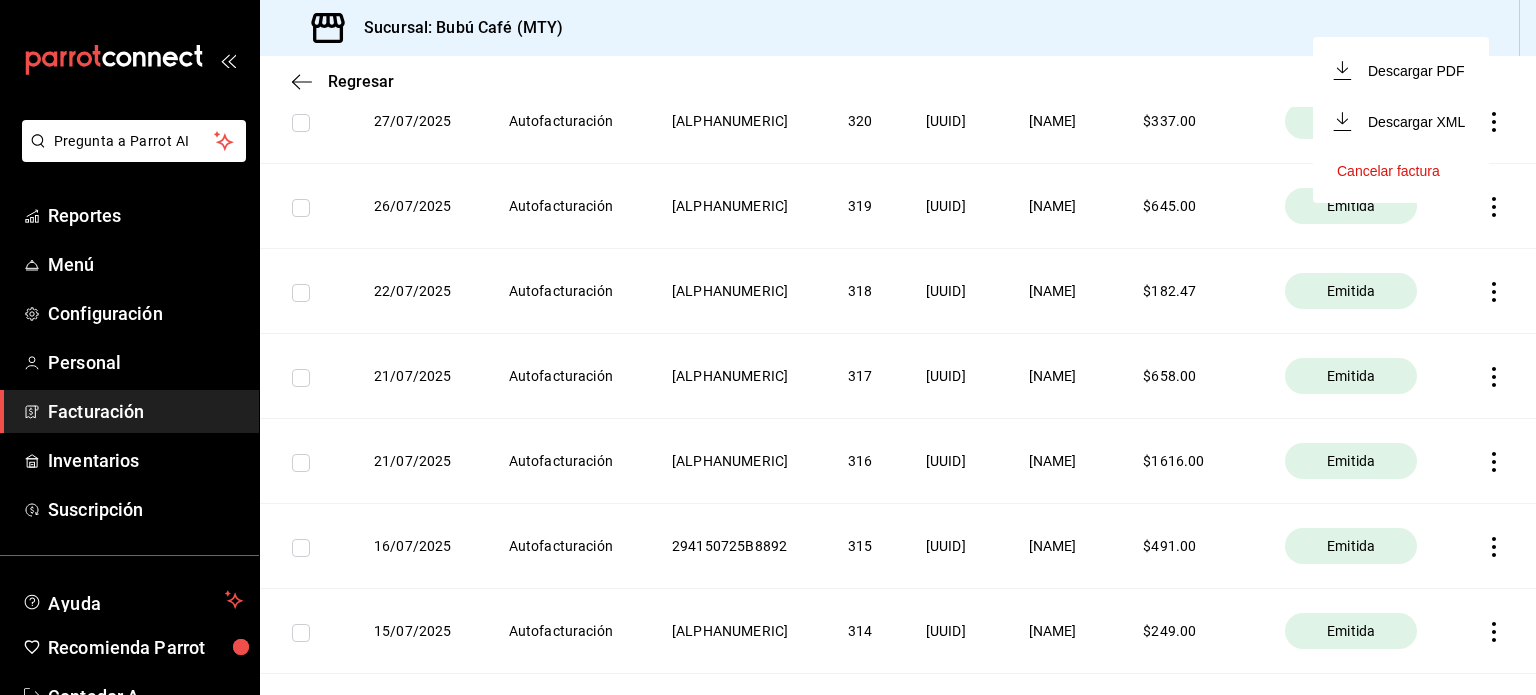 click on "Descargar PDF" at bounding box center [1401, 70] 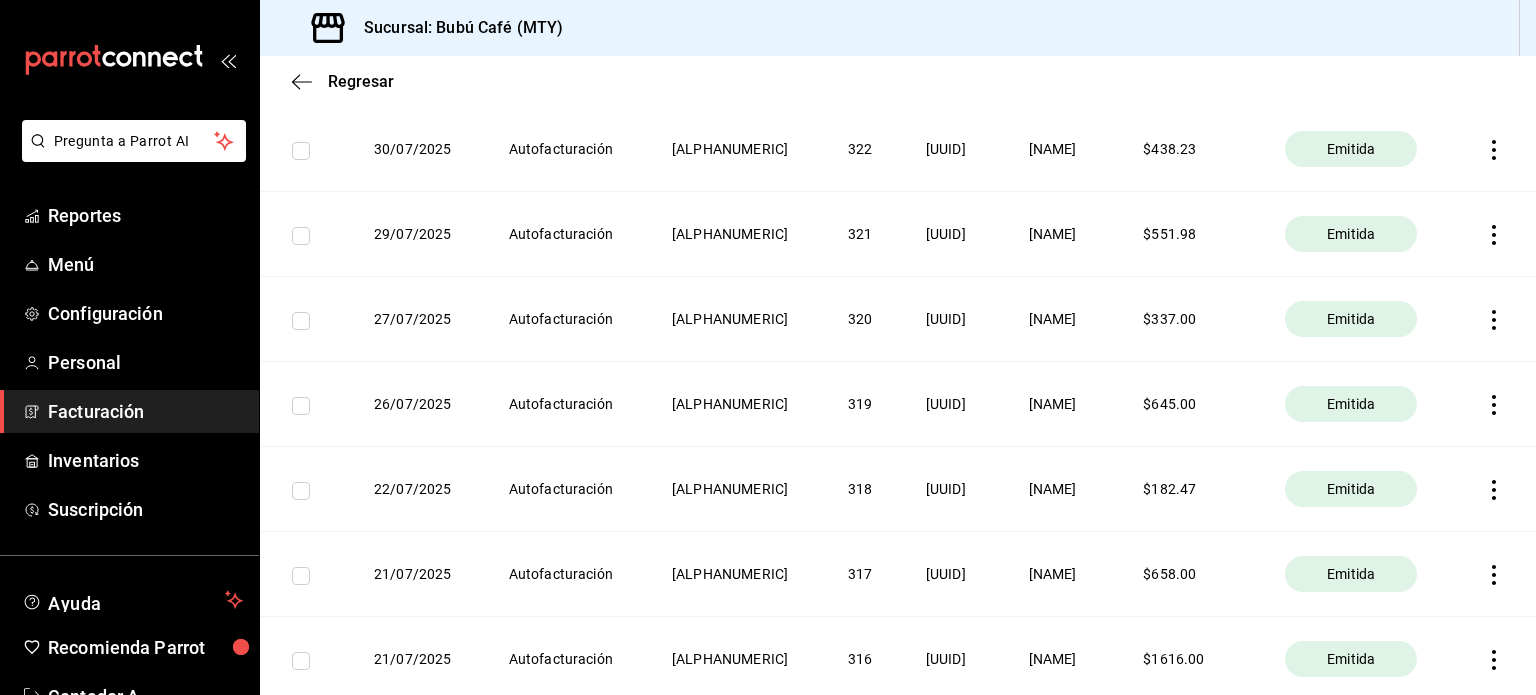 scroll, scrollTop: 600, scrollLeft: 0, axis: vertical 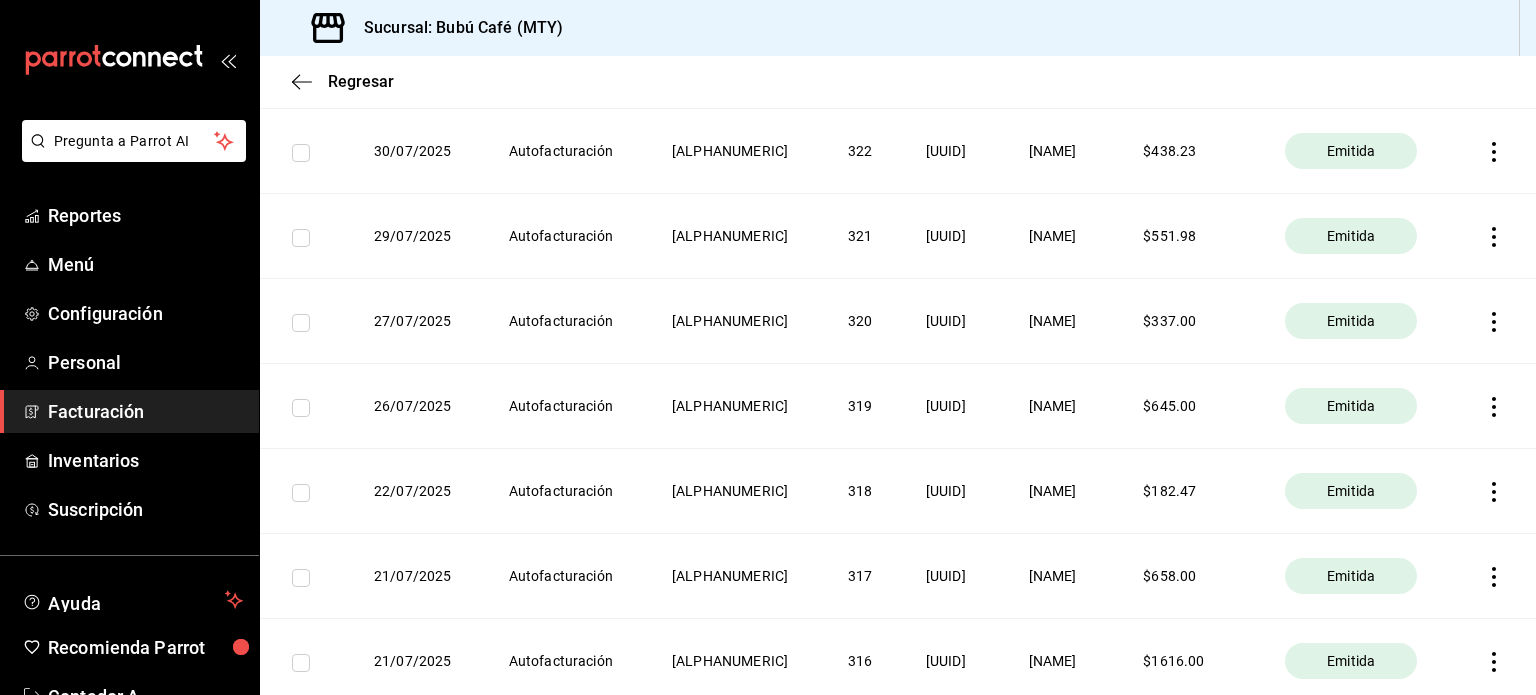 click 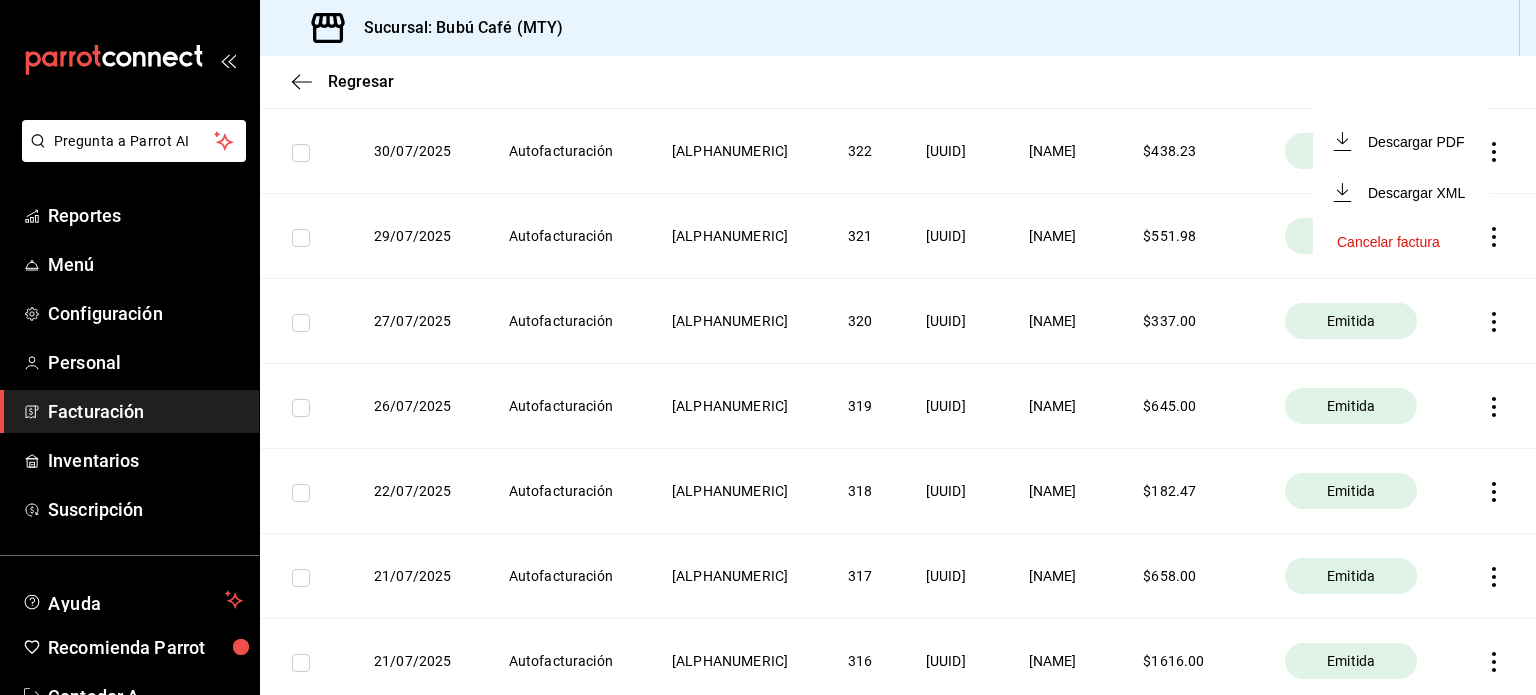 click on "Descargar PDF" at bounding box center (1401, 141) 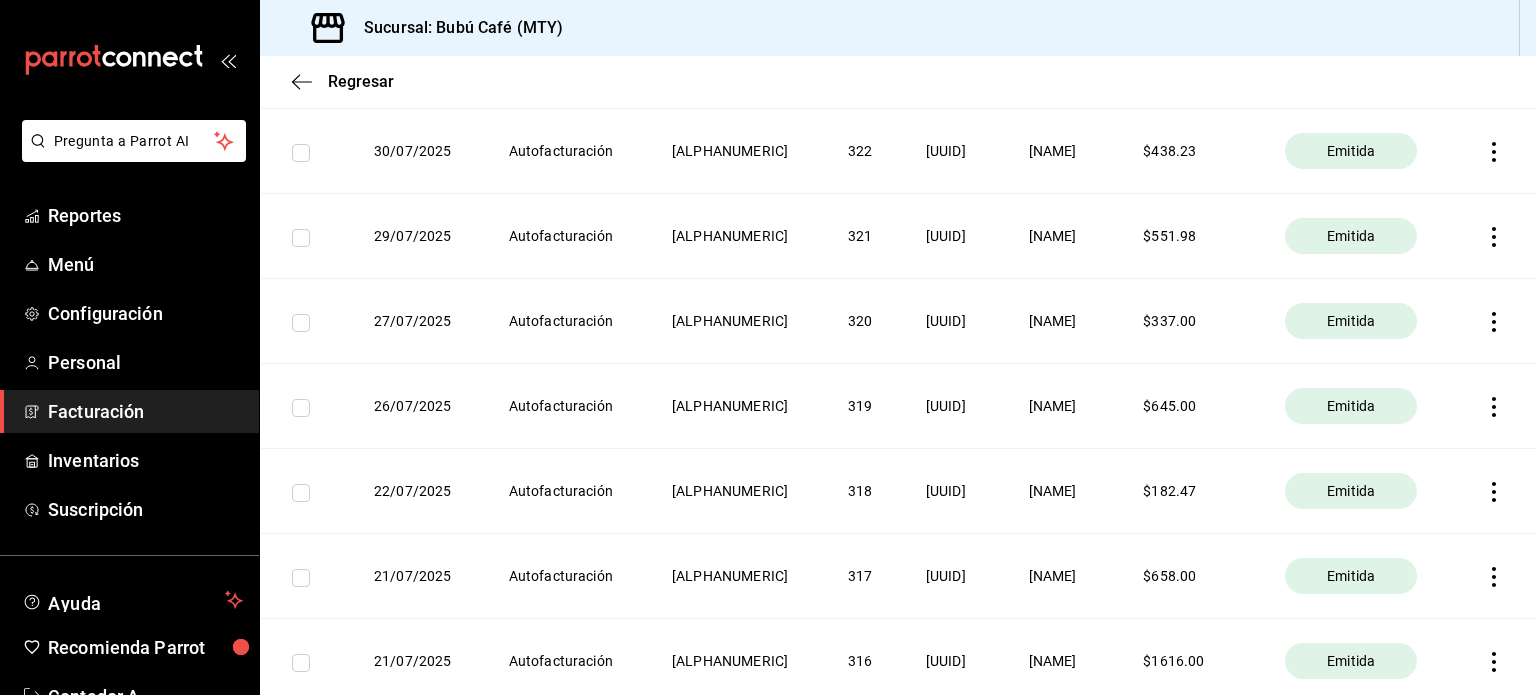 click 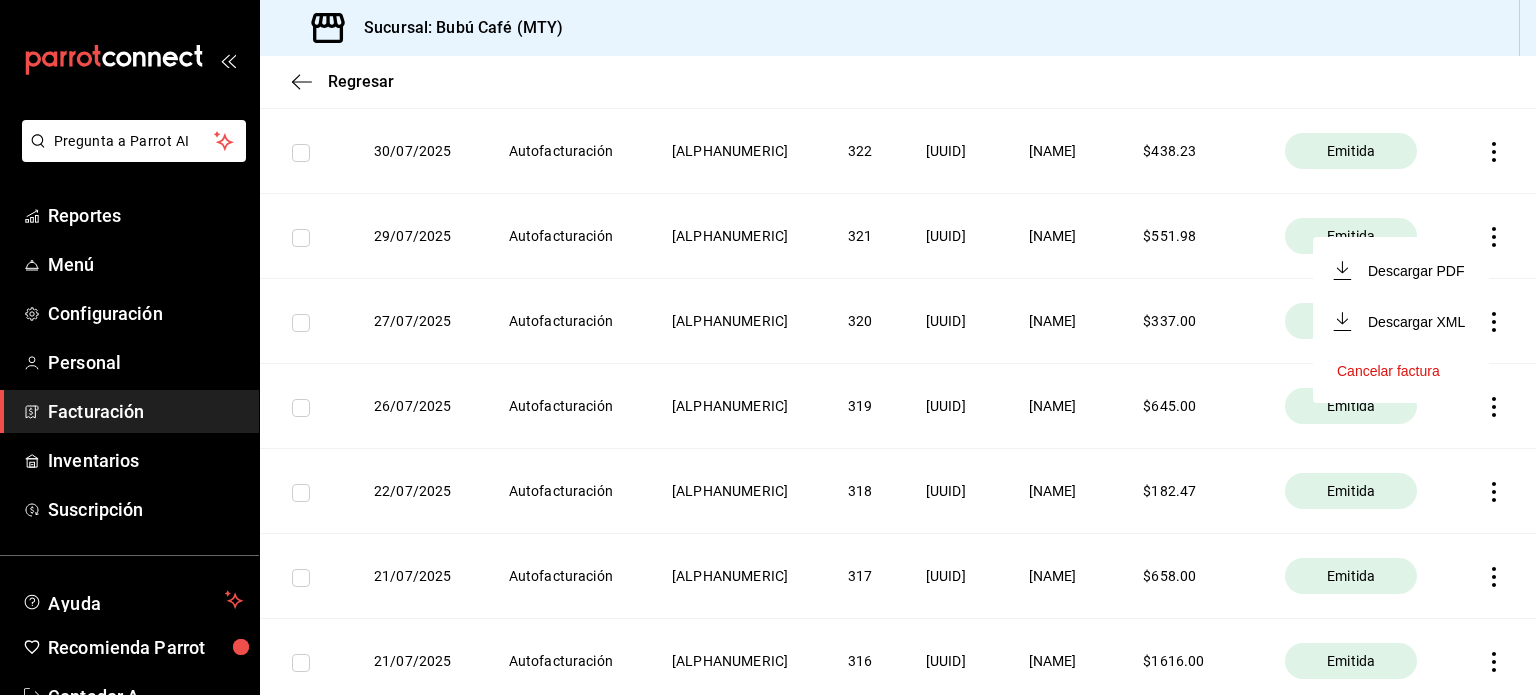 click on "Descargar PDF" at bounding box center (1401, 270) 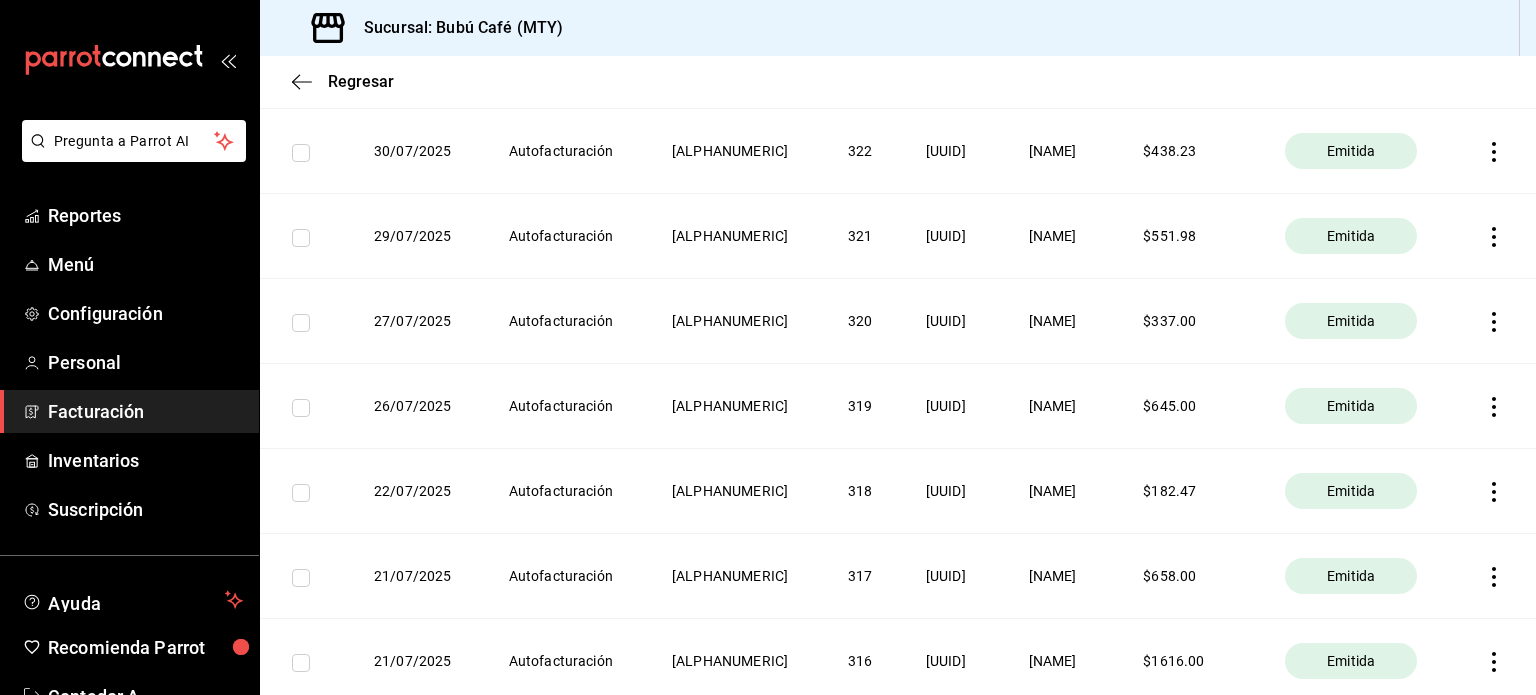 scroll, scrollTop: 500, scrollLeft: 0, axis: vertical 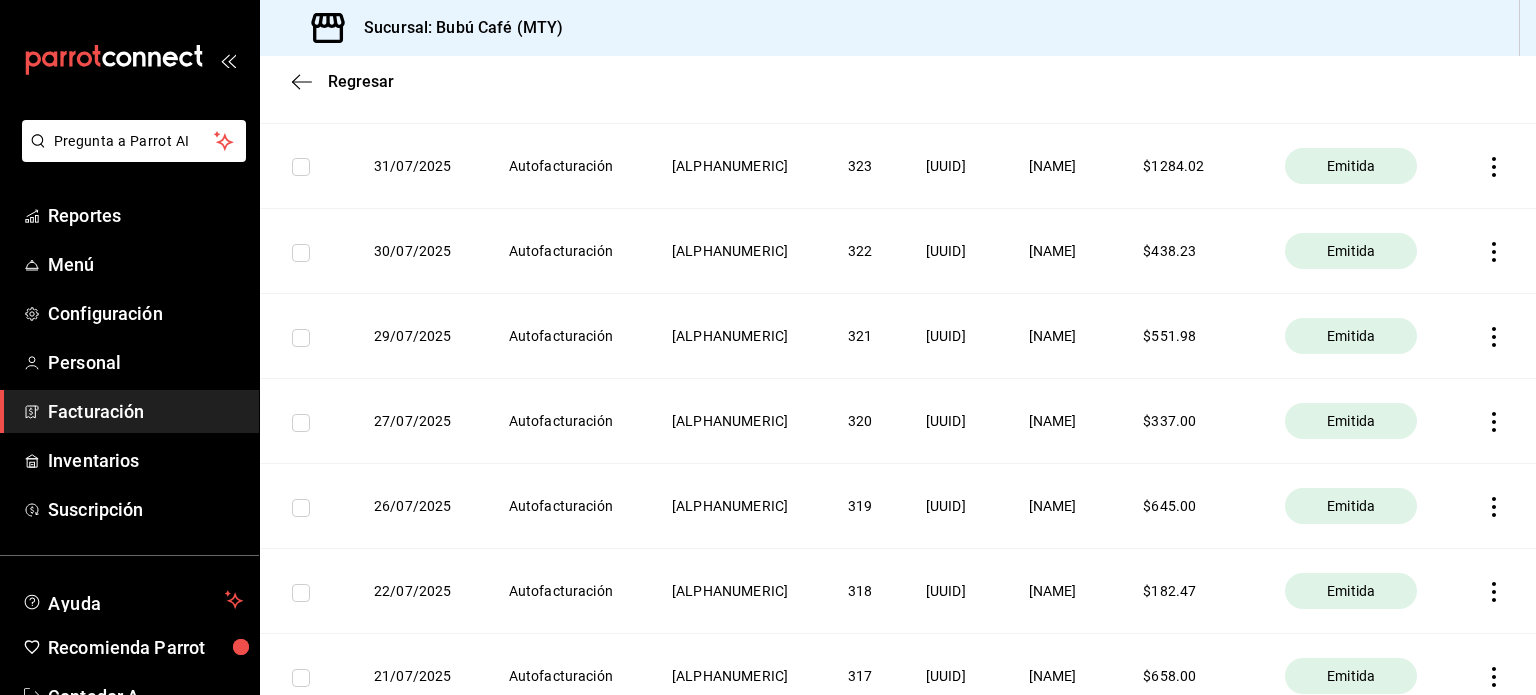 click 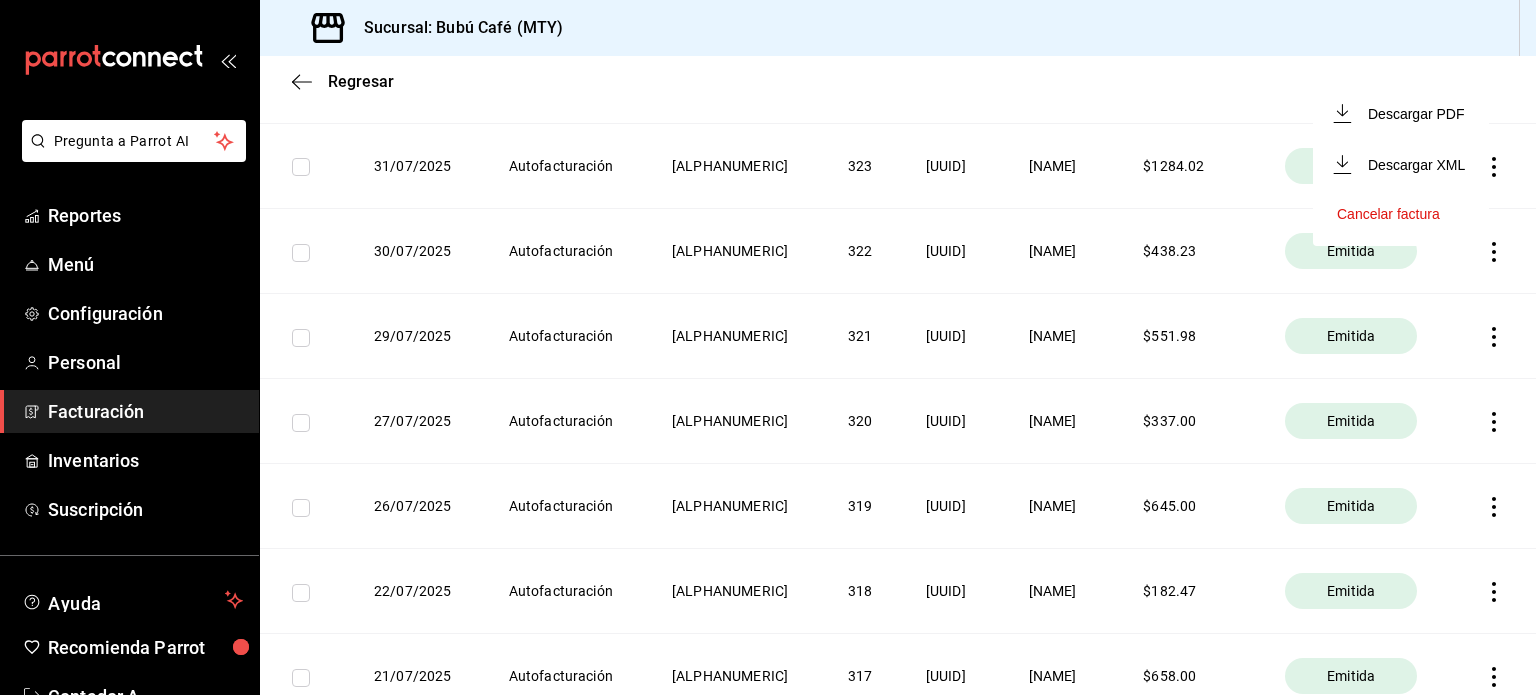 click on "Descargar PDF" at bounding box center (1401, 113) 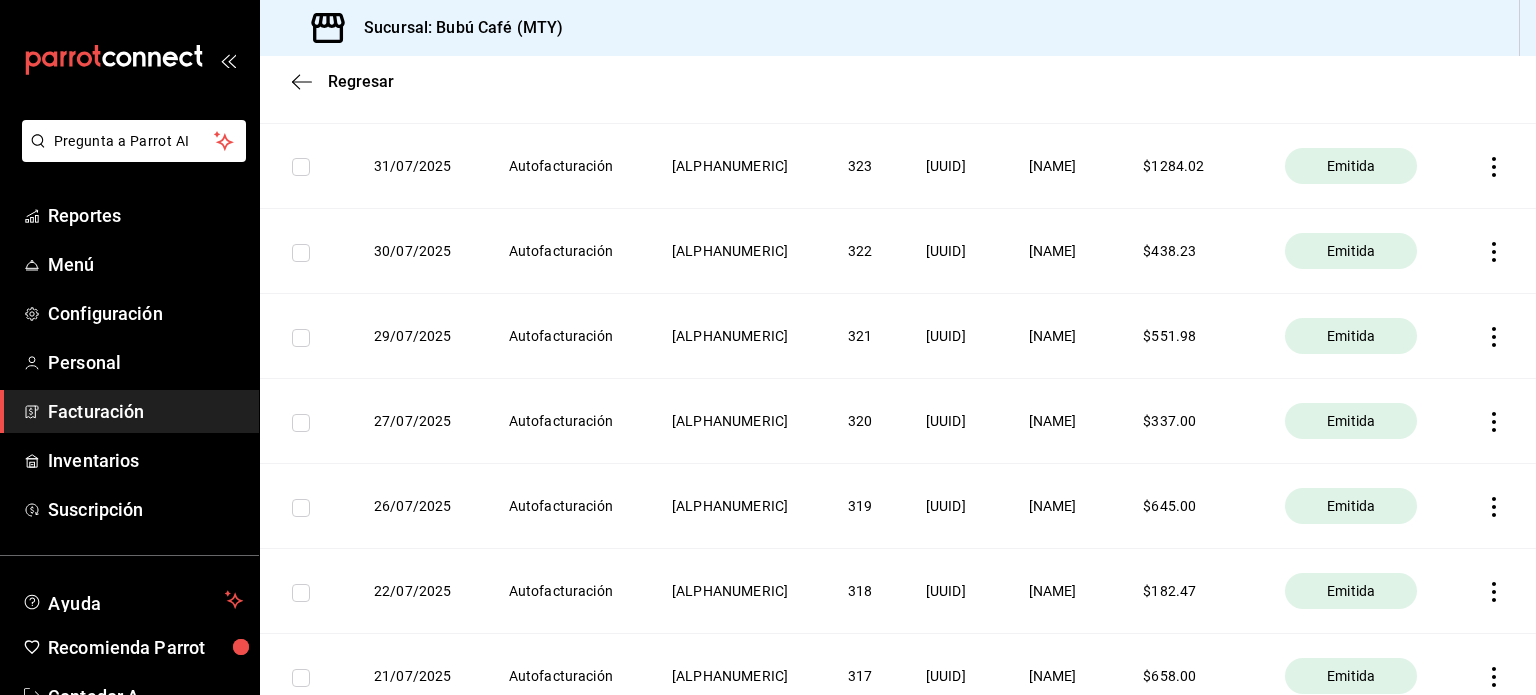 type 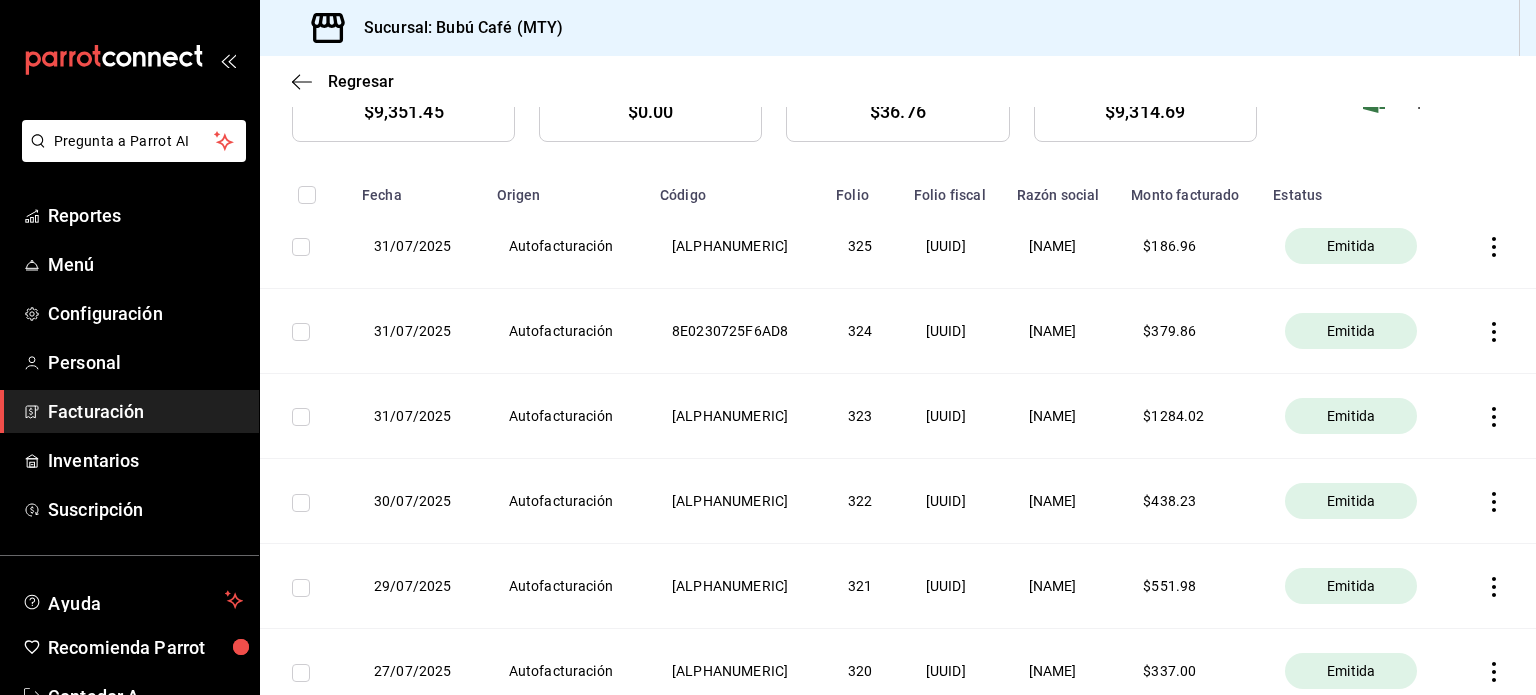 scroll, scrollTop: 0, scrollLeft: 0, axis: both 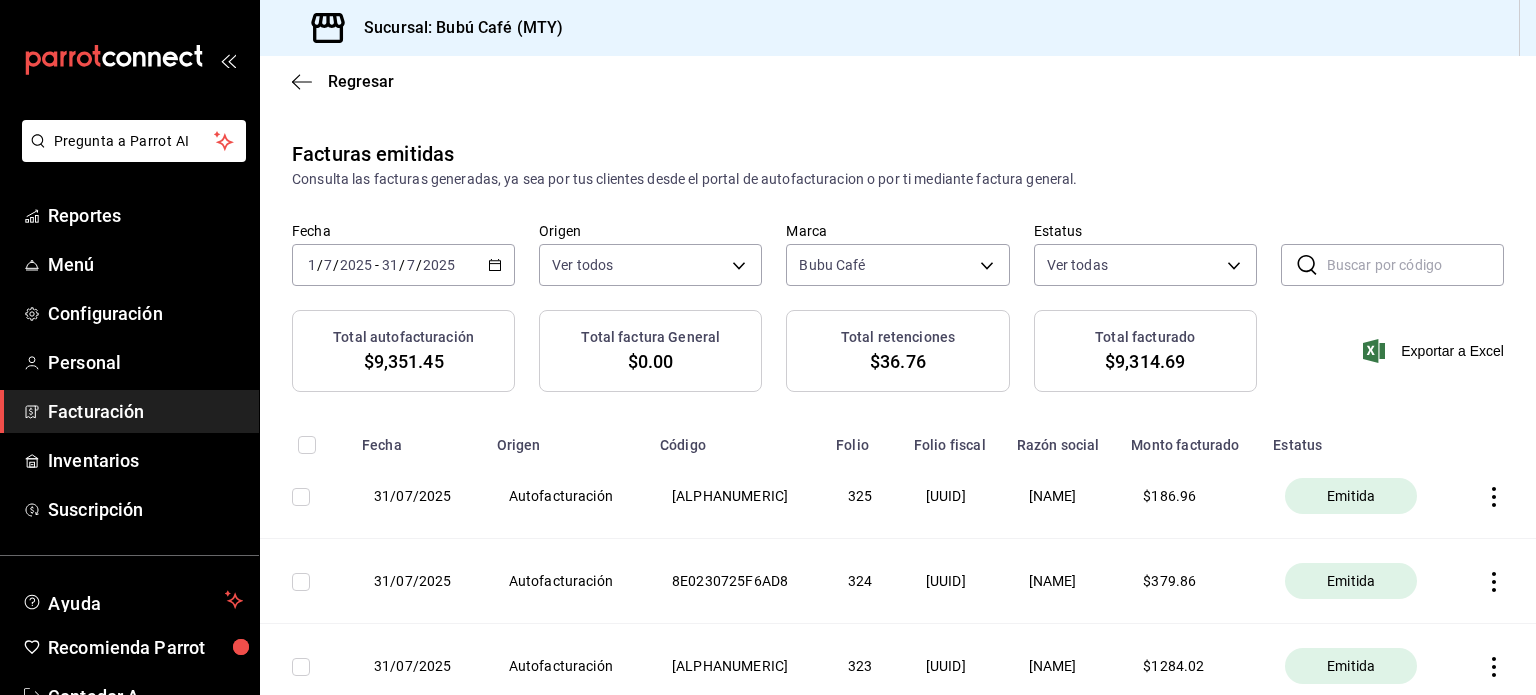 click 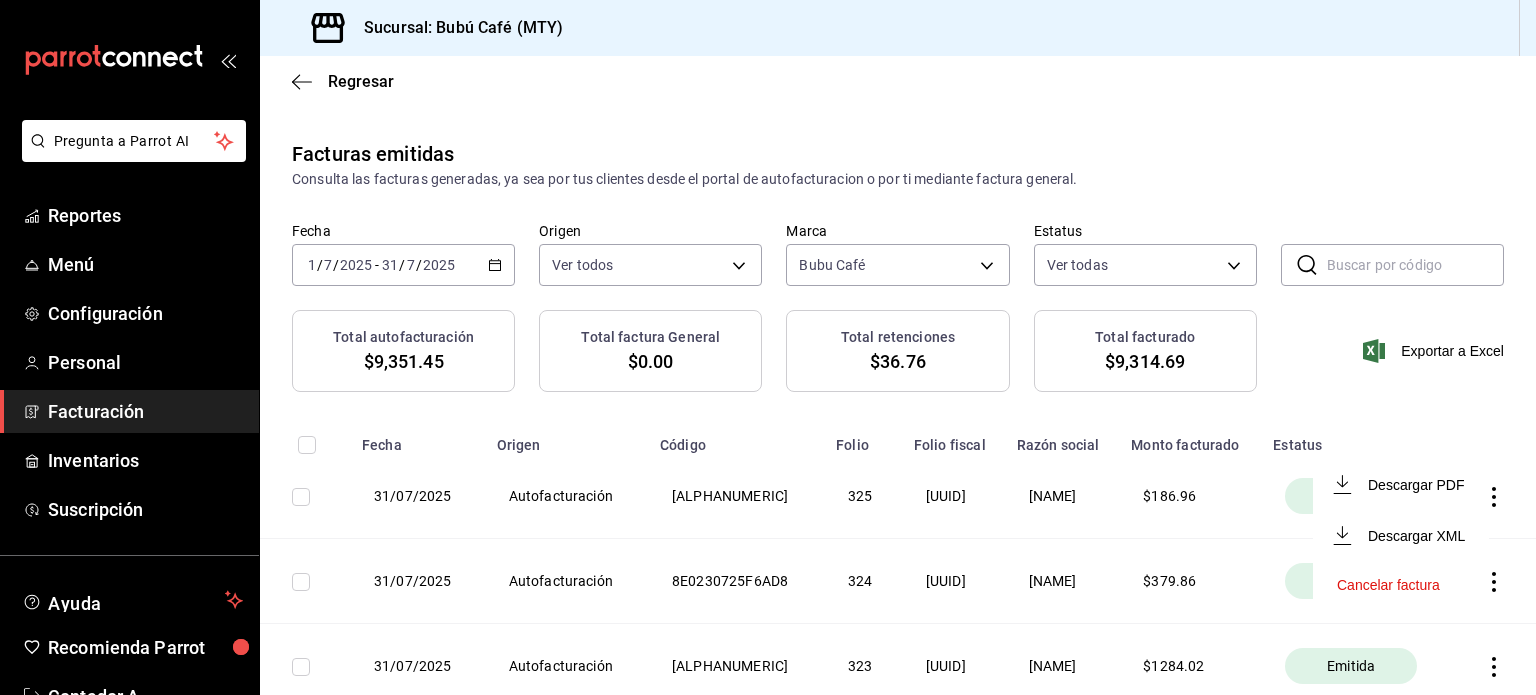 click on "Descargar PDF" at bounding box center [1401, 484] 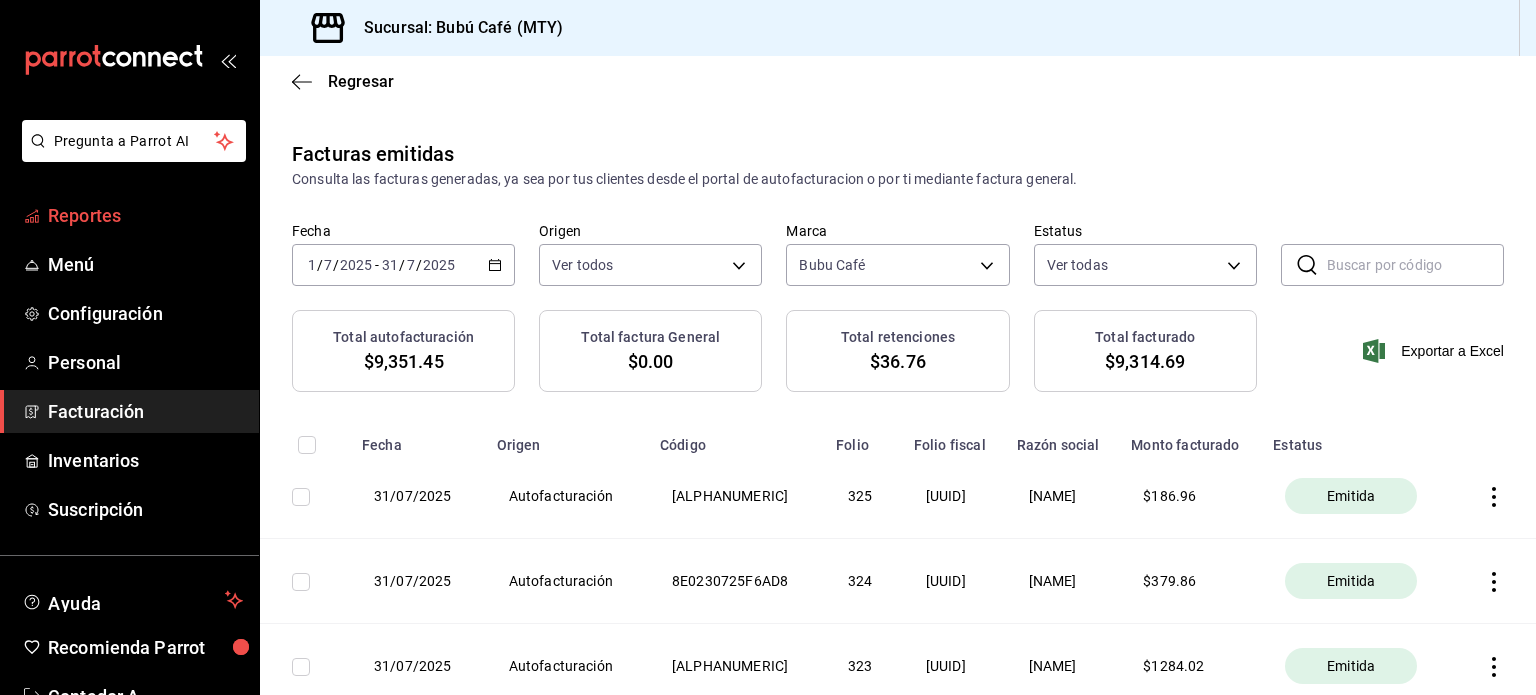 click on "Reportes" at bounding box center (145, 215) 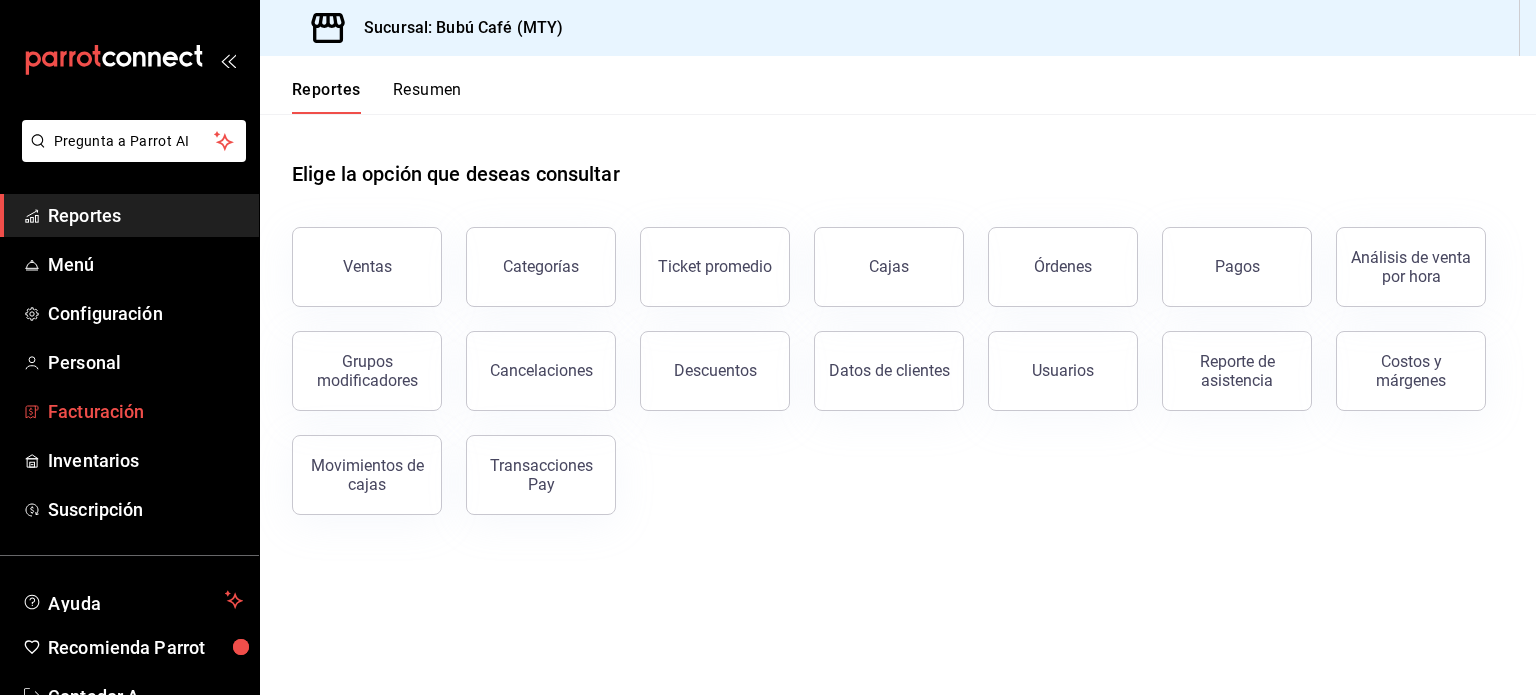 click on "Facturación" at bounding box center (145, 411) 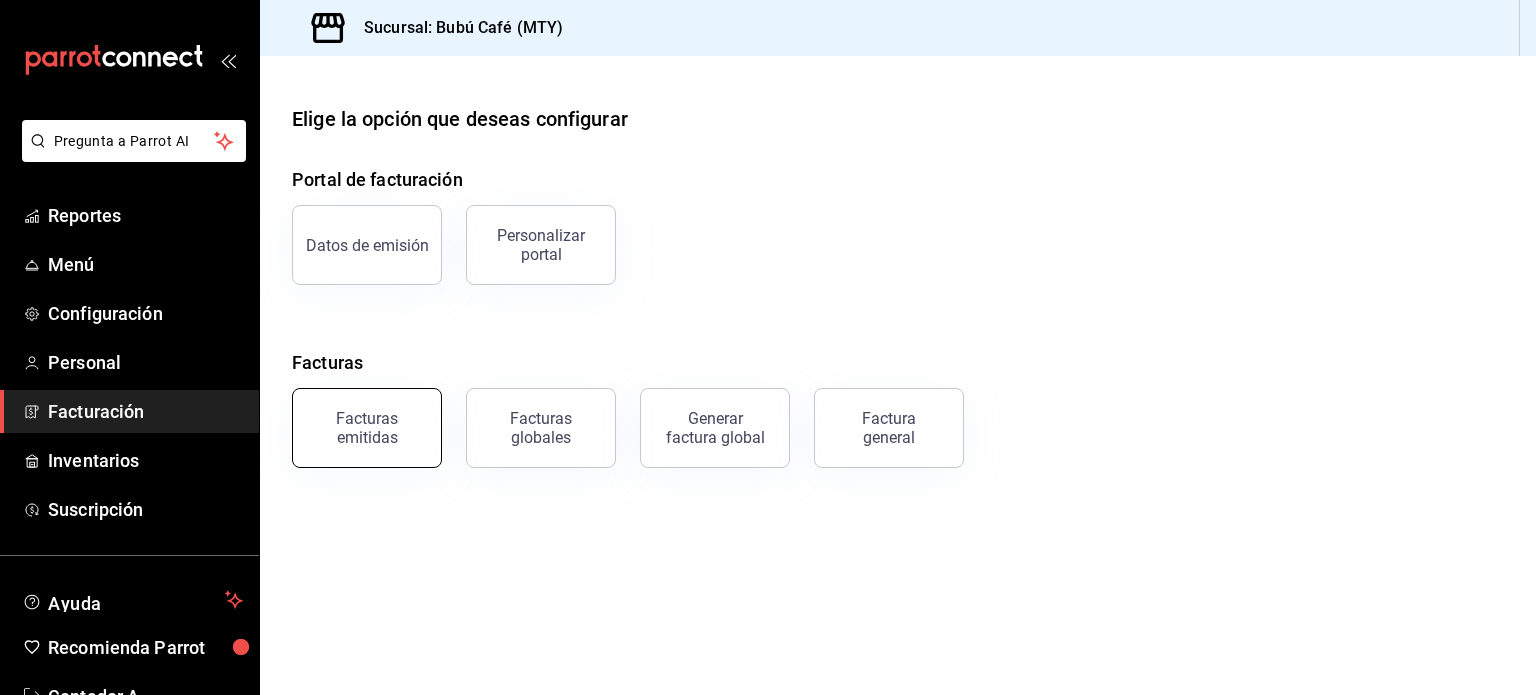 click on "Facturas emitidas" at bounding box center [367, 428] 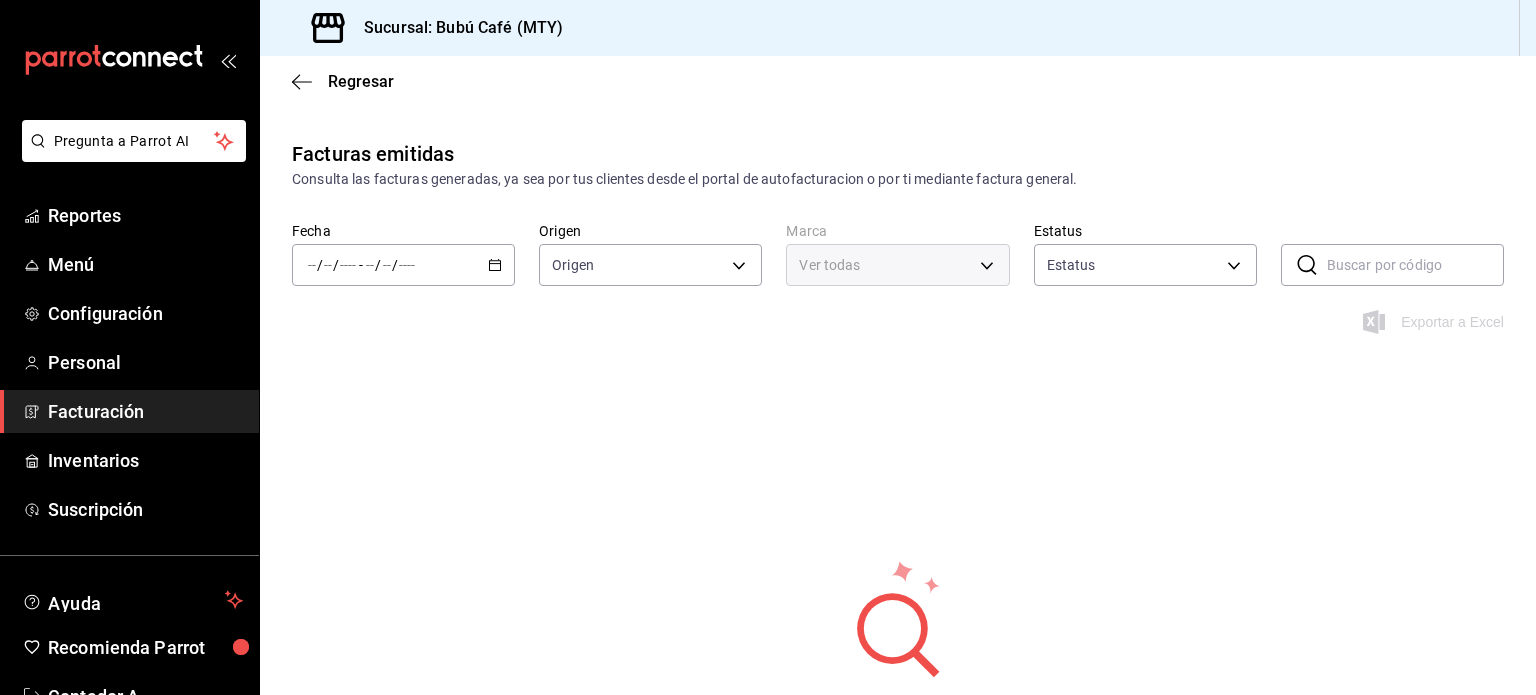 type on "ORDER_INVOICE,GENERAL_INVOICE" 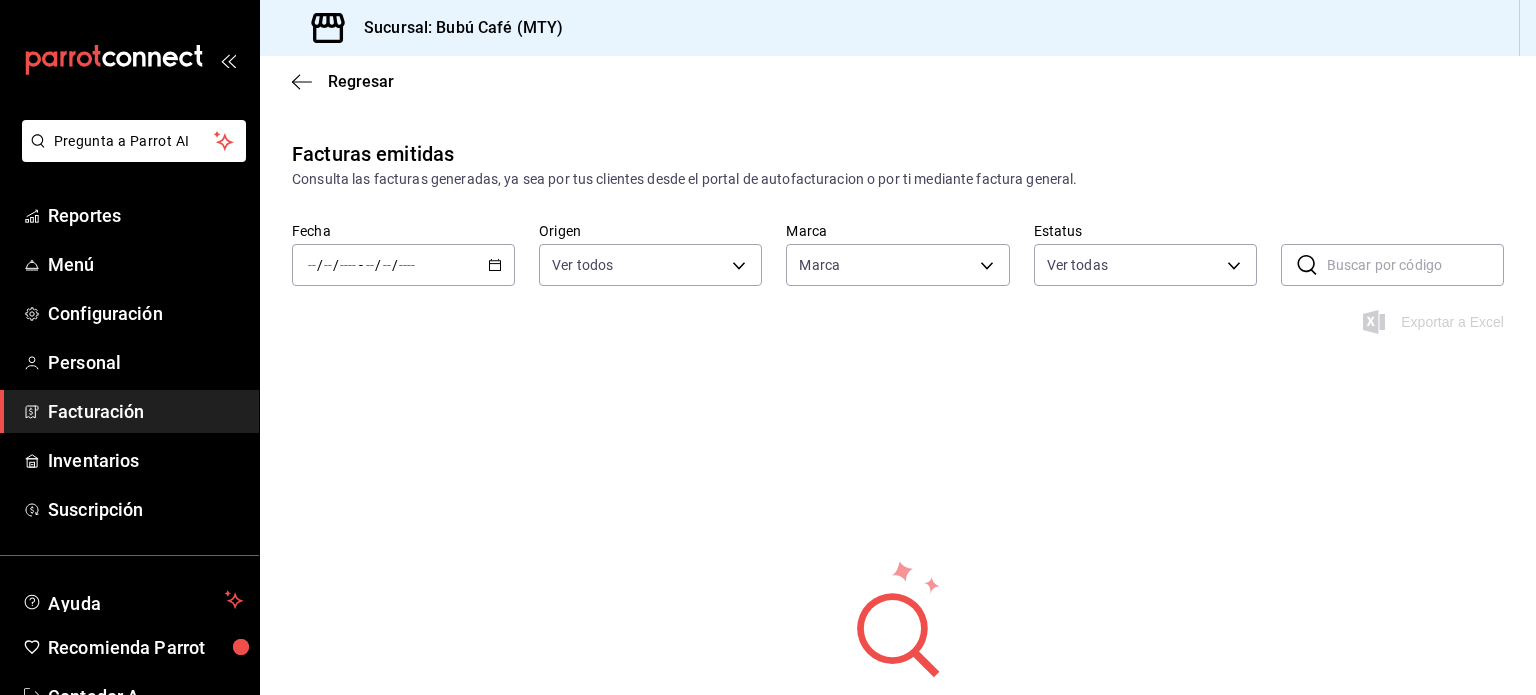 type on "[UUID],[UUID],[UUID]" 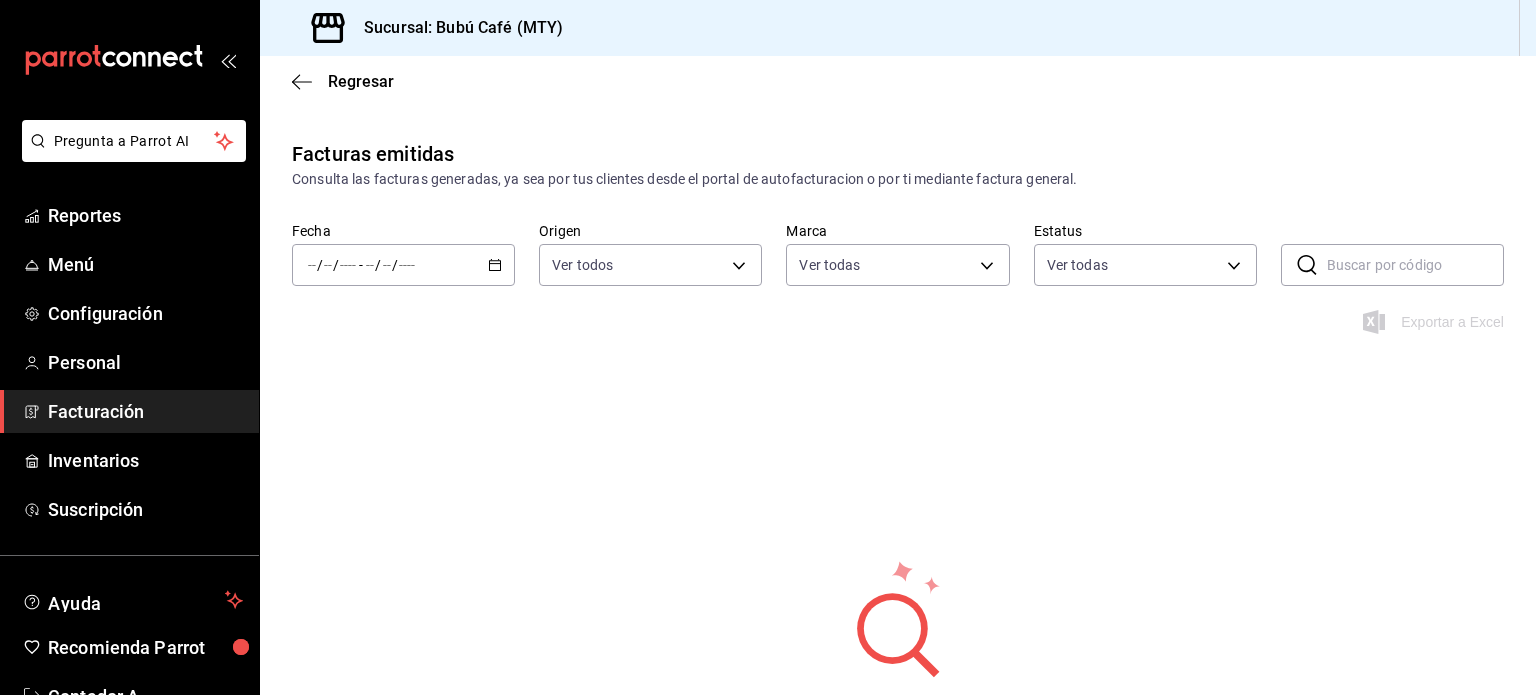 click on "/ / - / /" at bounding box center (403, 265) 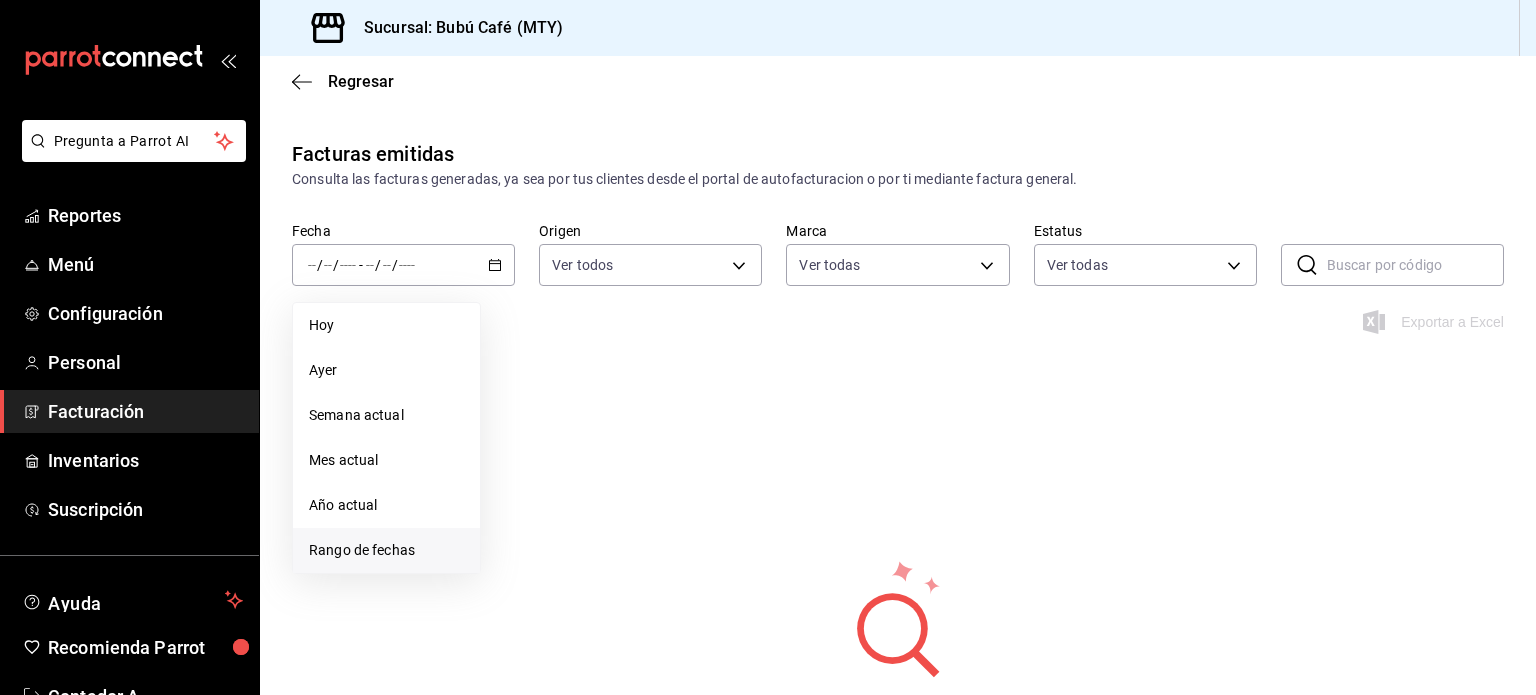 click on "Rango de fechas" at bounding box center (386, 550) 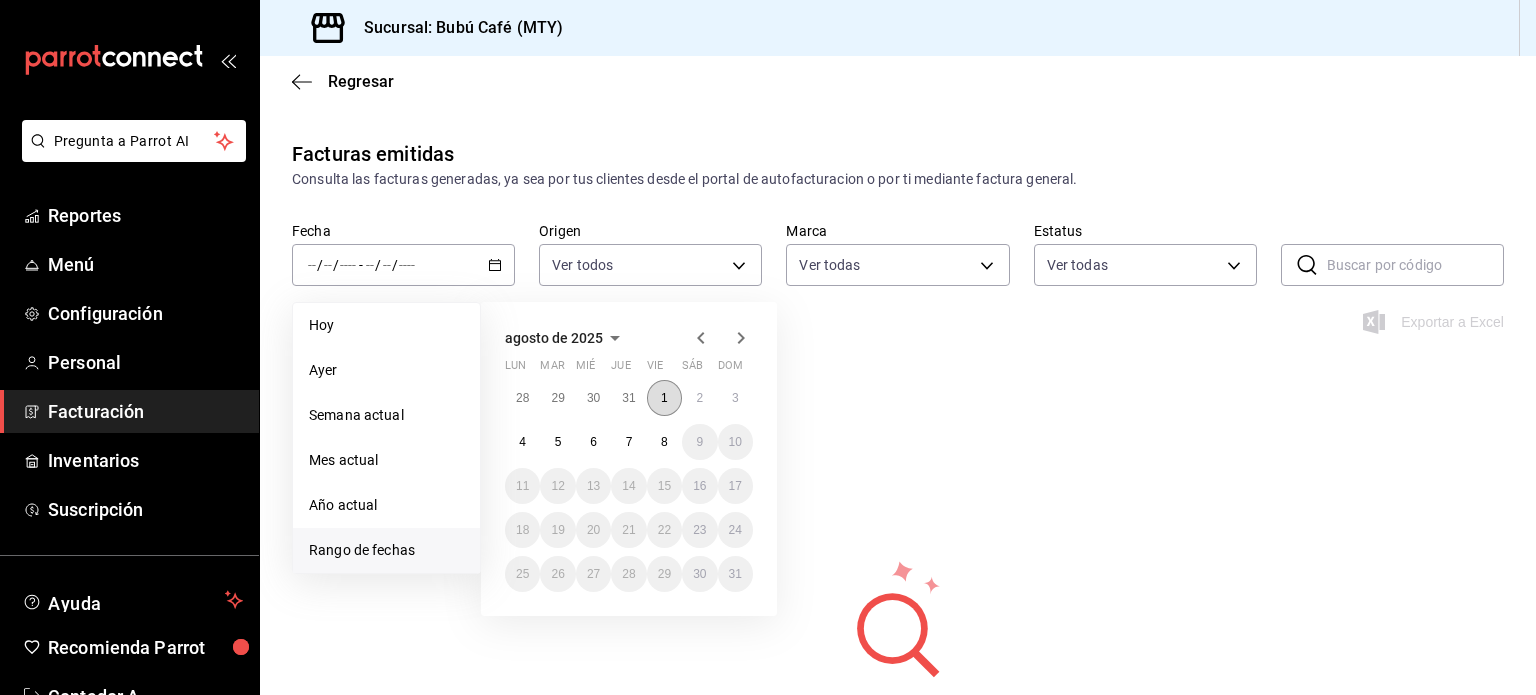 click on "1" at bounding box center [664, 398] 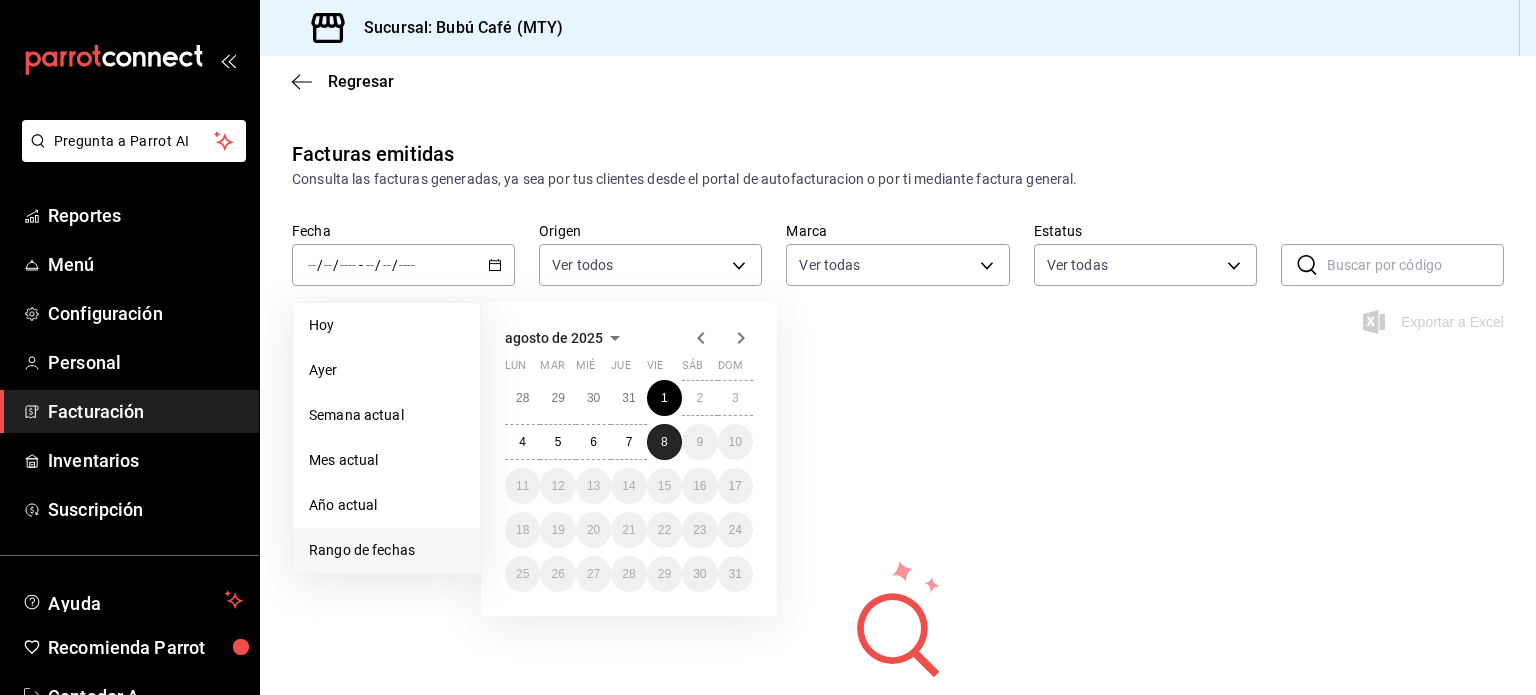 click on "8" at bounding box center [664, 442] 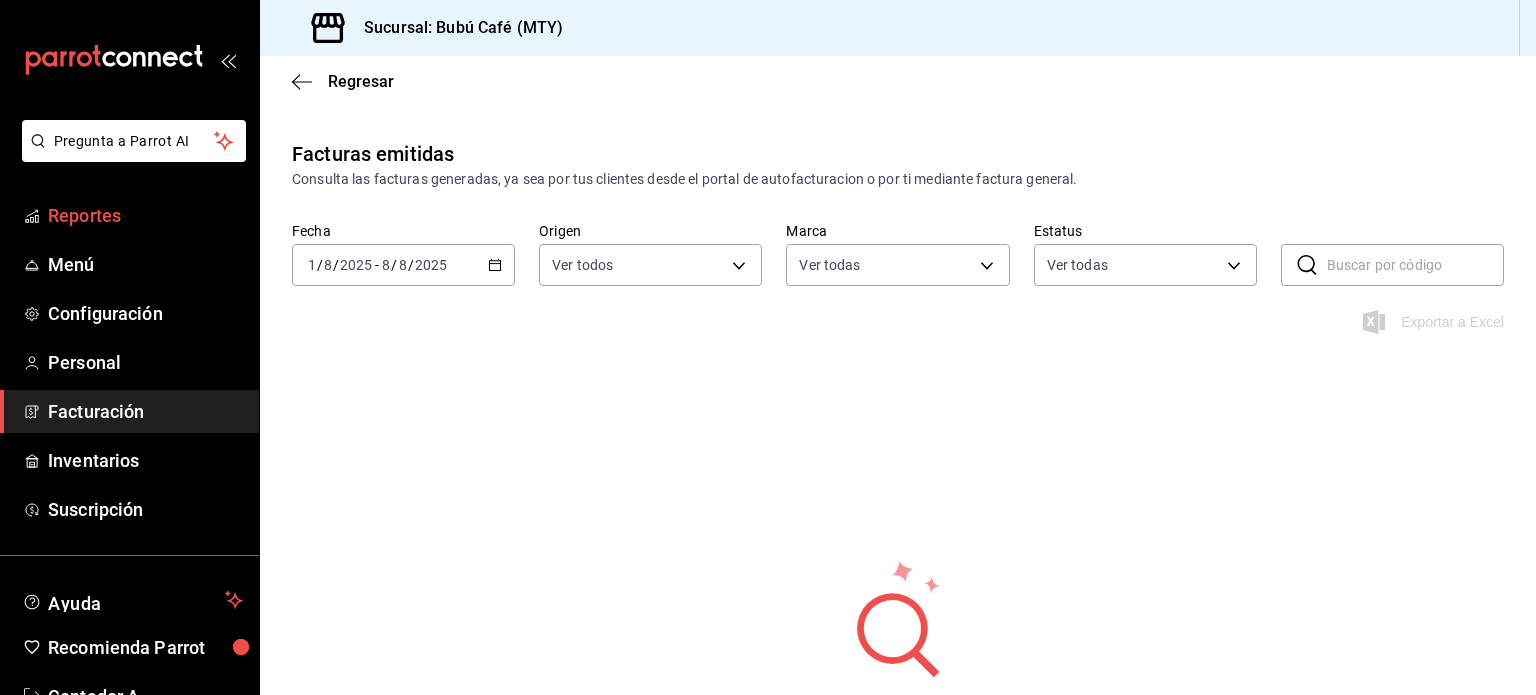 scroll, scrollTop: 0, scrollLeft: 0, axis: both 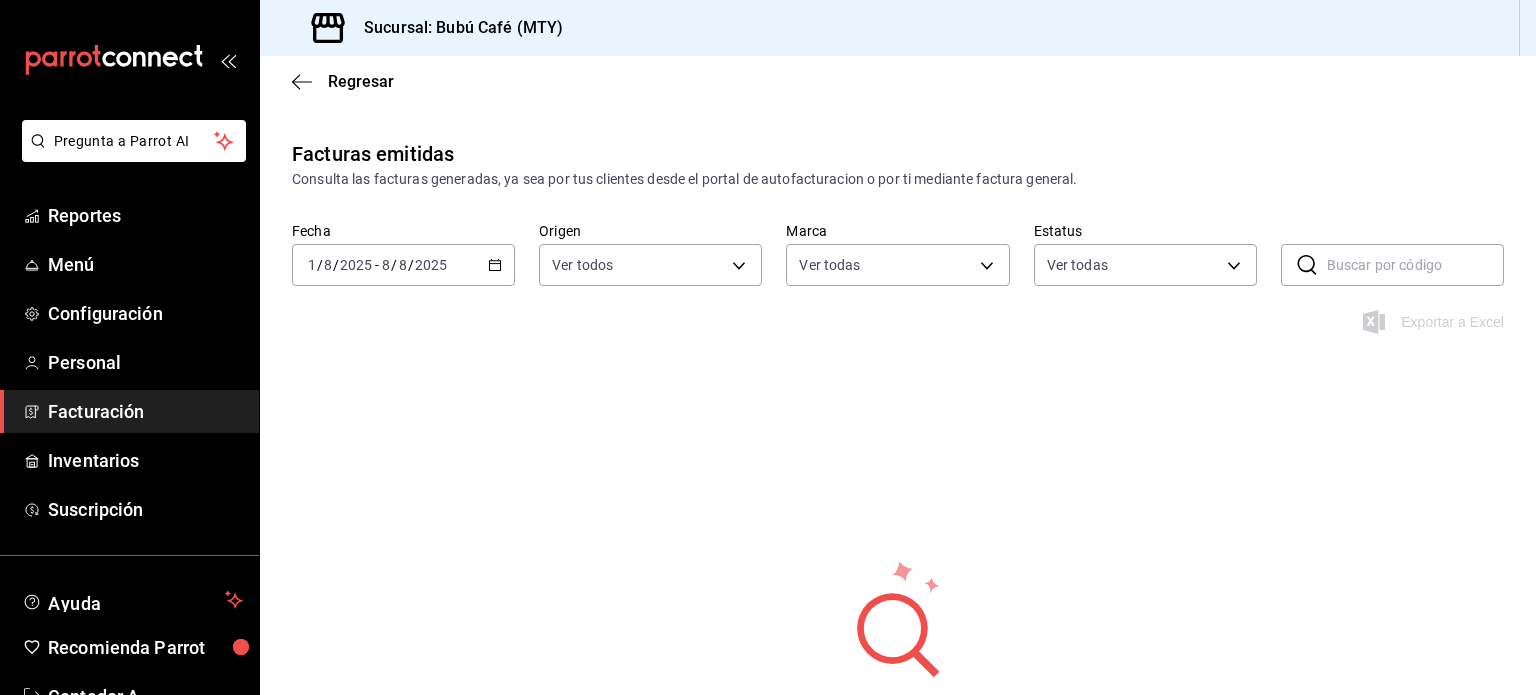 click on "Regresar" at bounding box center (898, 81) 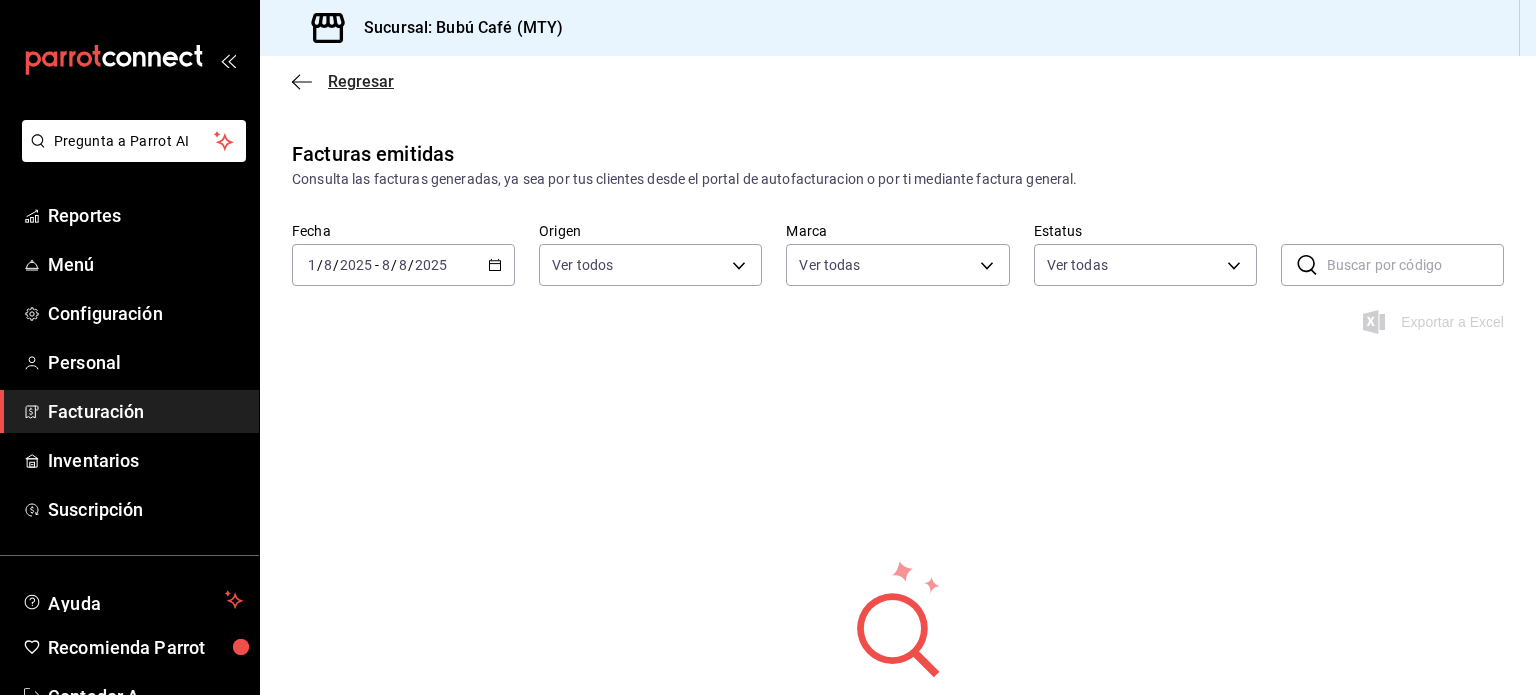 click on "Regresar" at bounding box center [343, 81] 